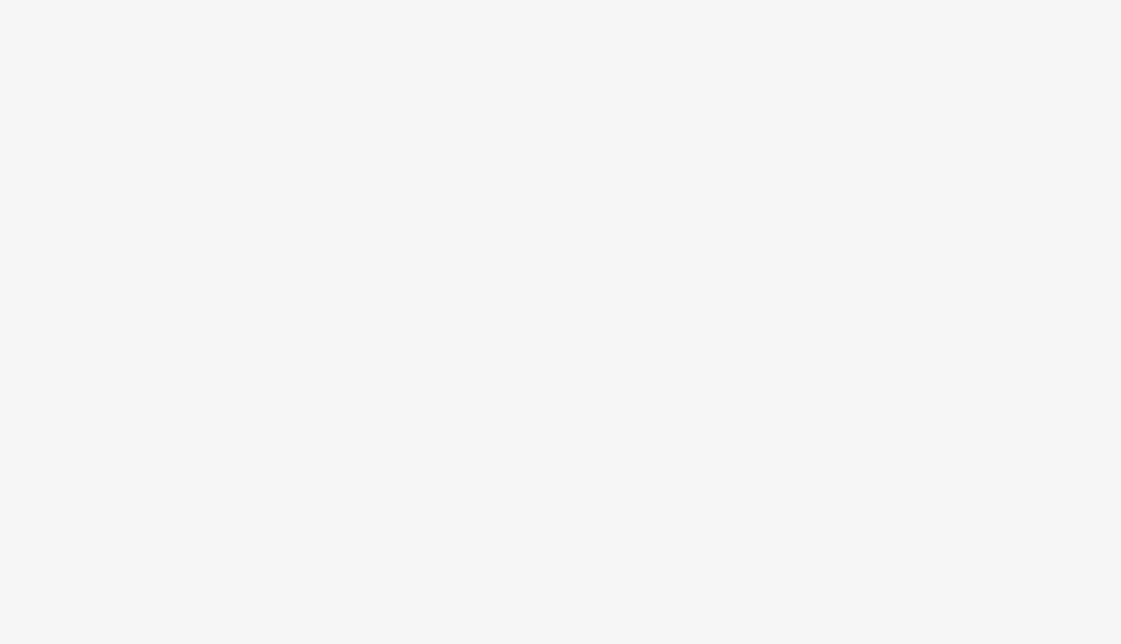scroll, scrollTop: 0, scrollLeft: 0, axis: both 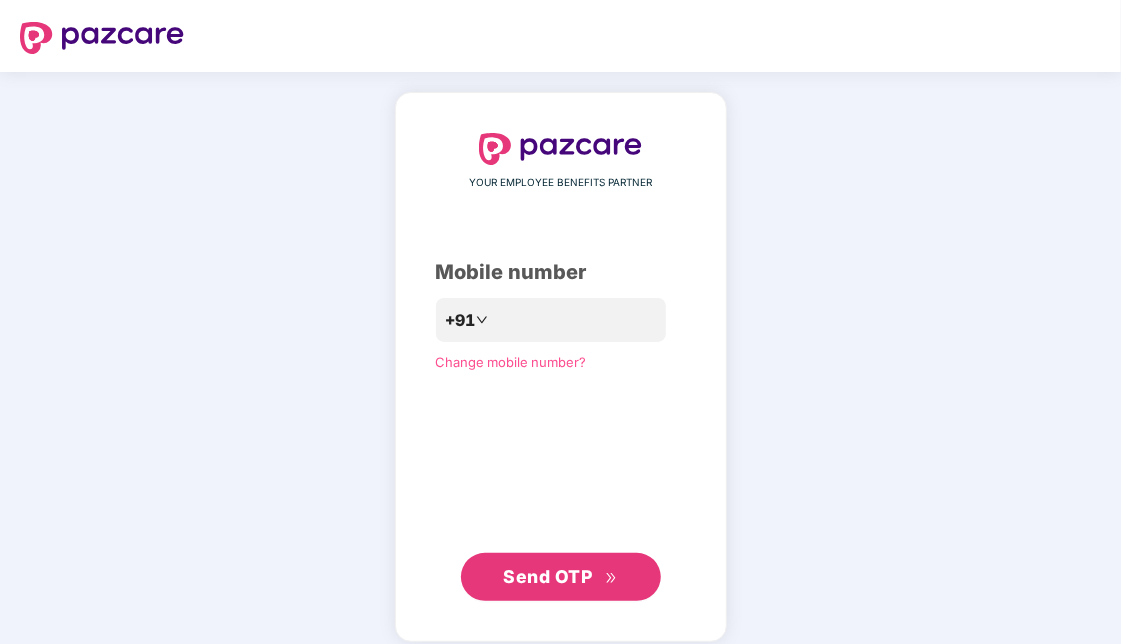 click on "Send OTP" at bounding box center (547, 576) 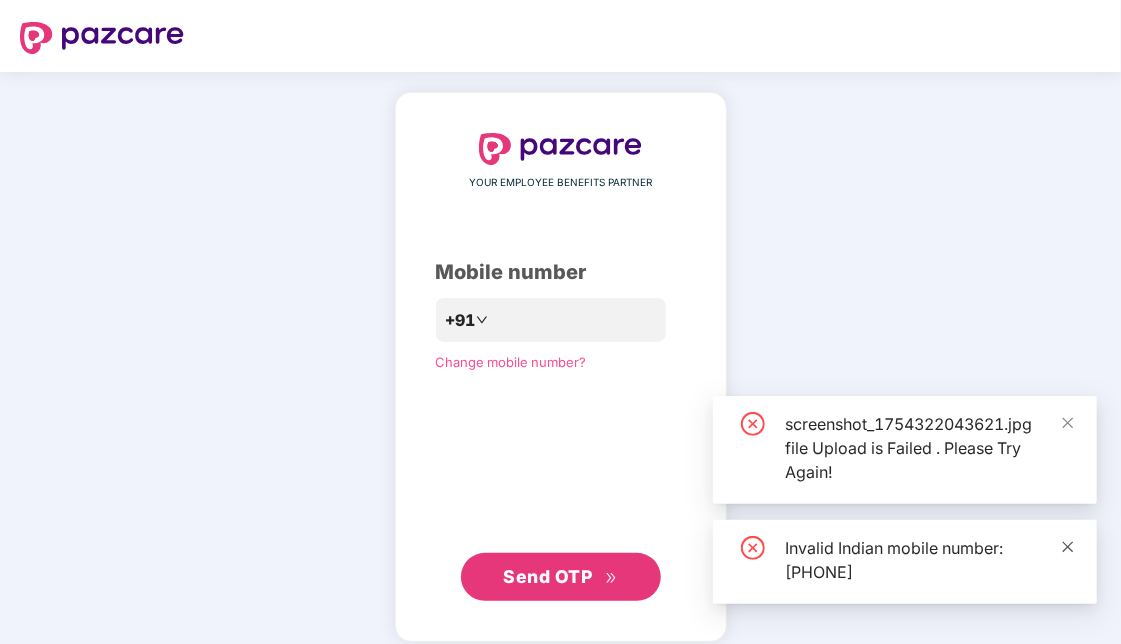 click 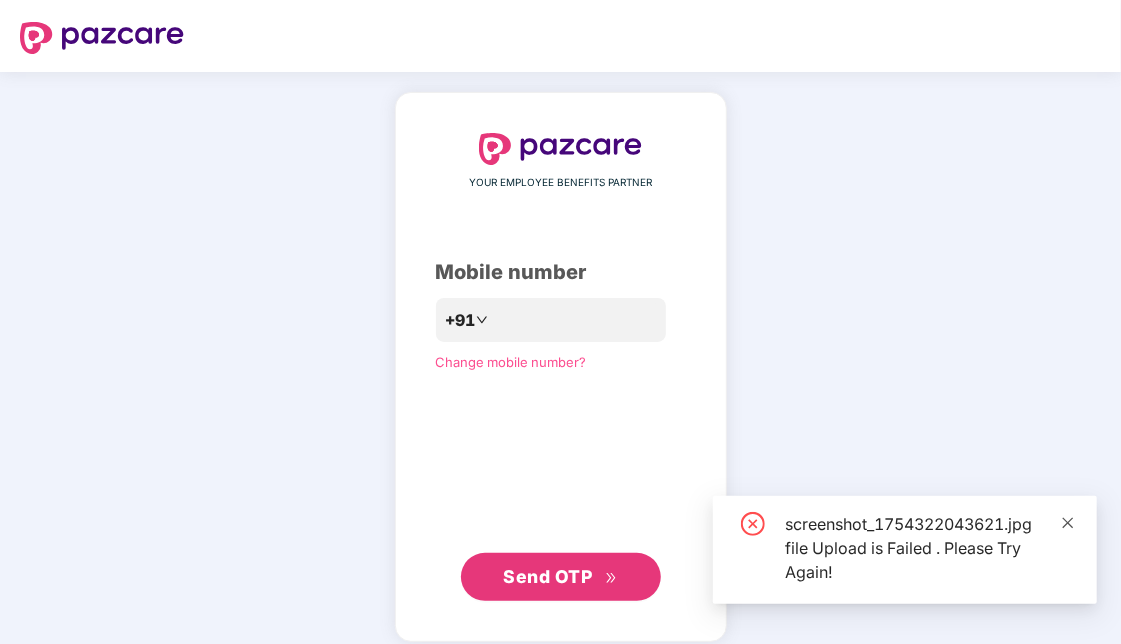 click 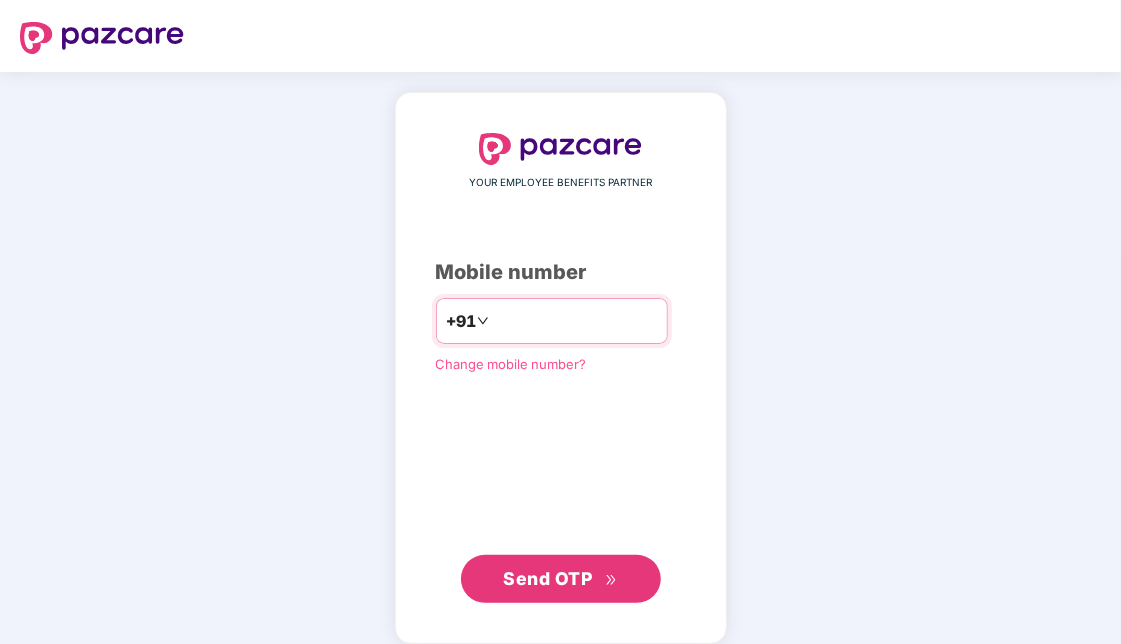 click on "**********" at bounding box center [575, 321] 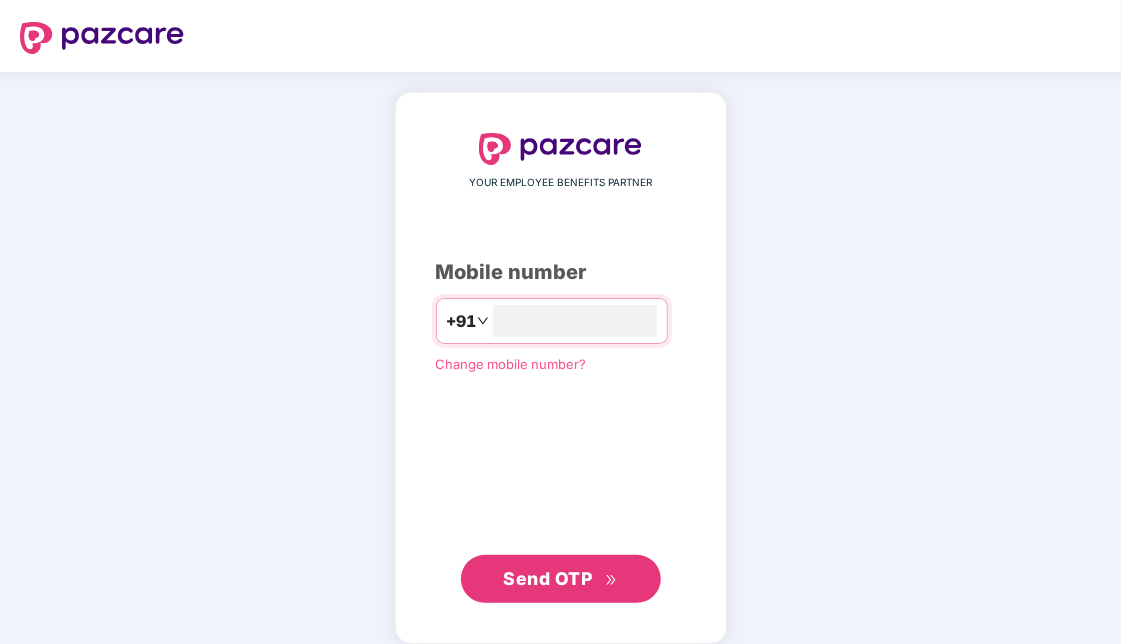 click on "Send OTP" at bounding box center (547, 578) 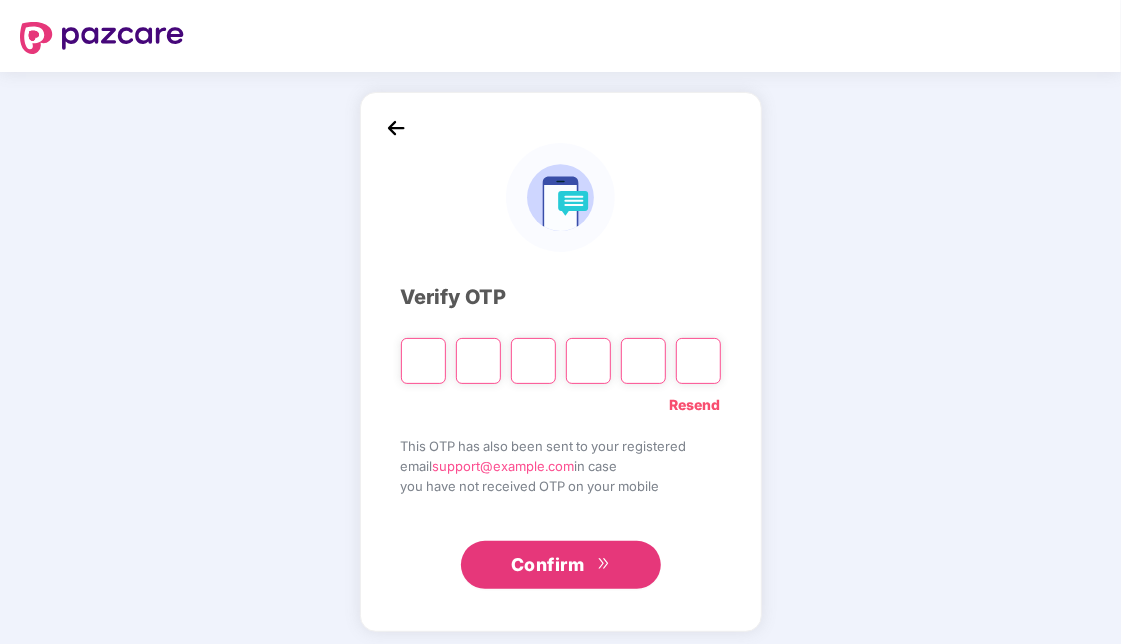 type on "*" 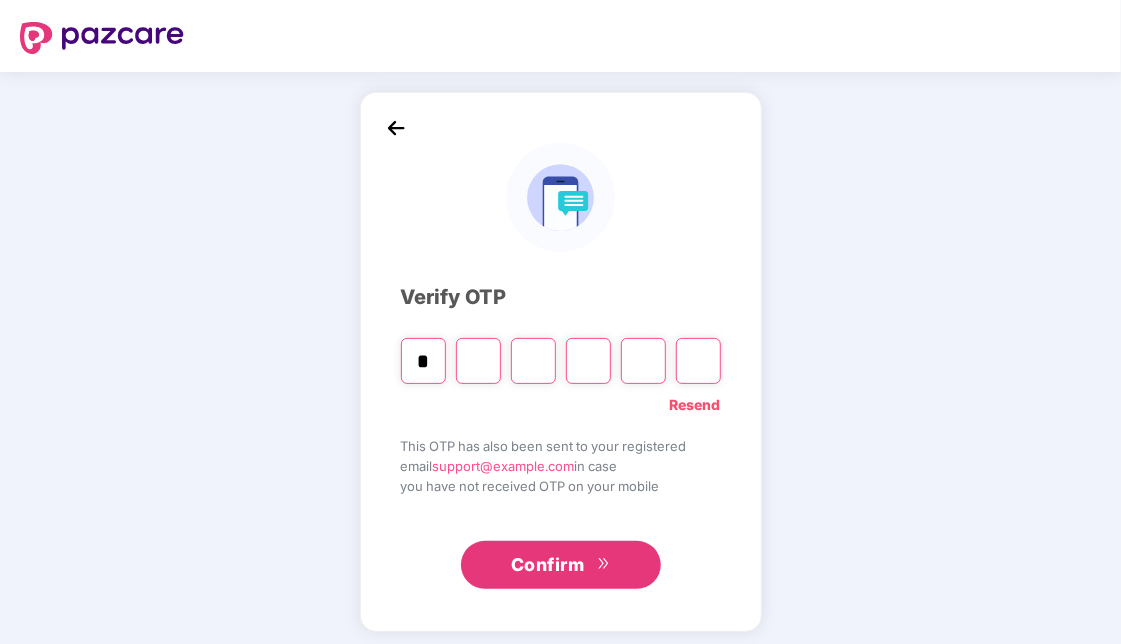 type on "*" 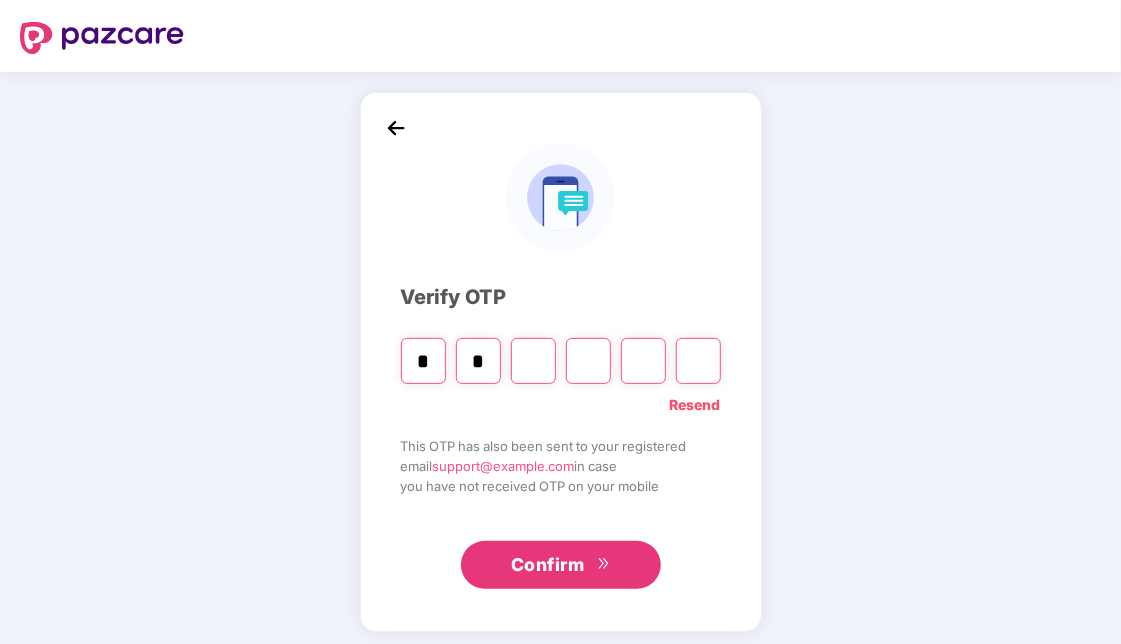 type on "*" 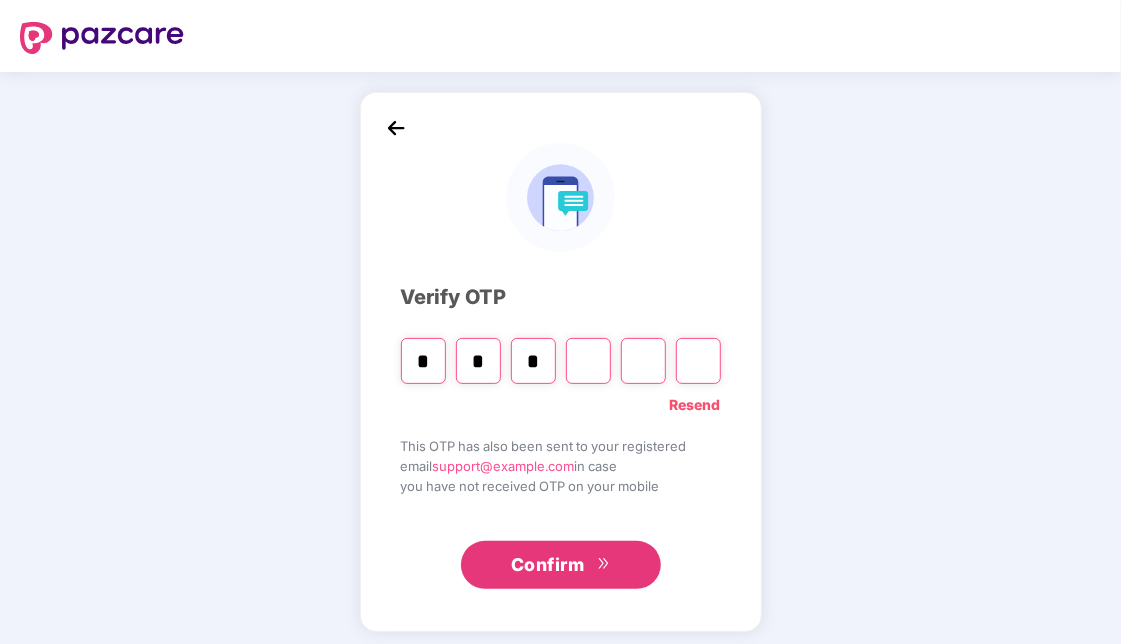 type on "*" 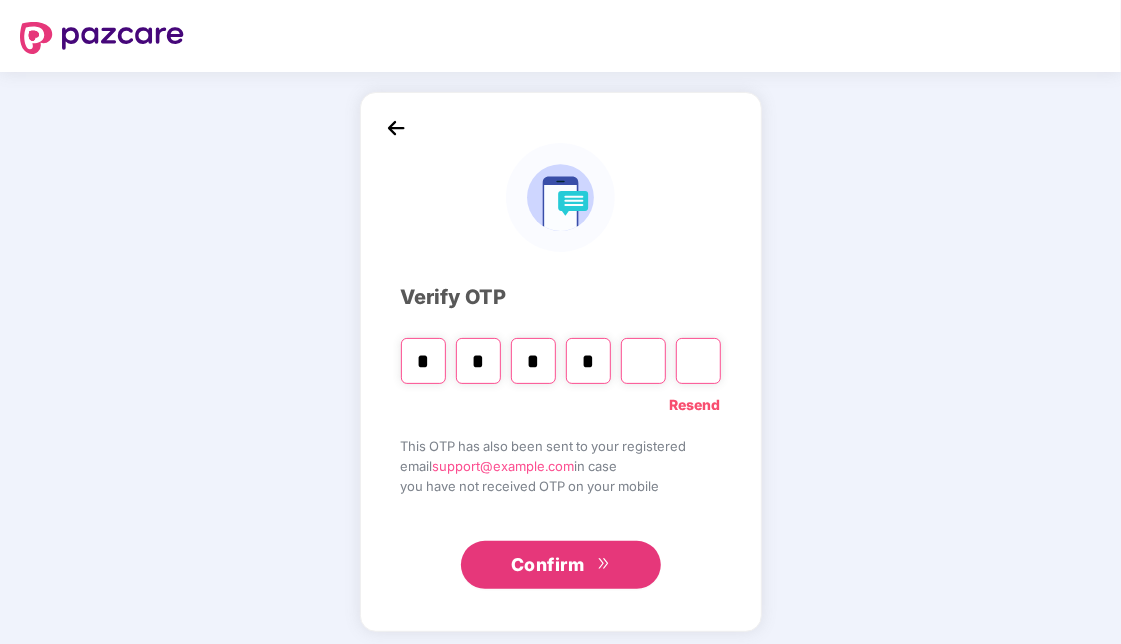 type on "*" 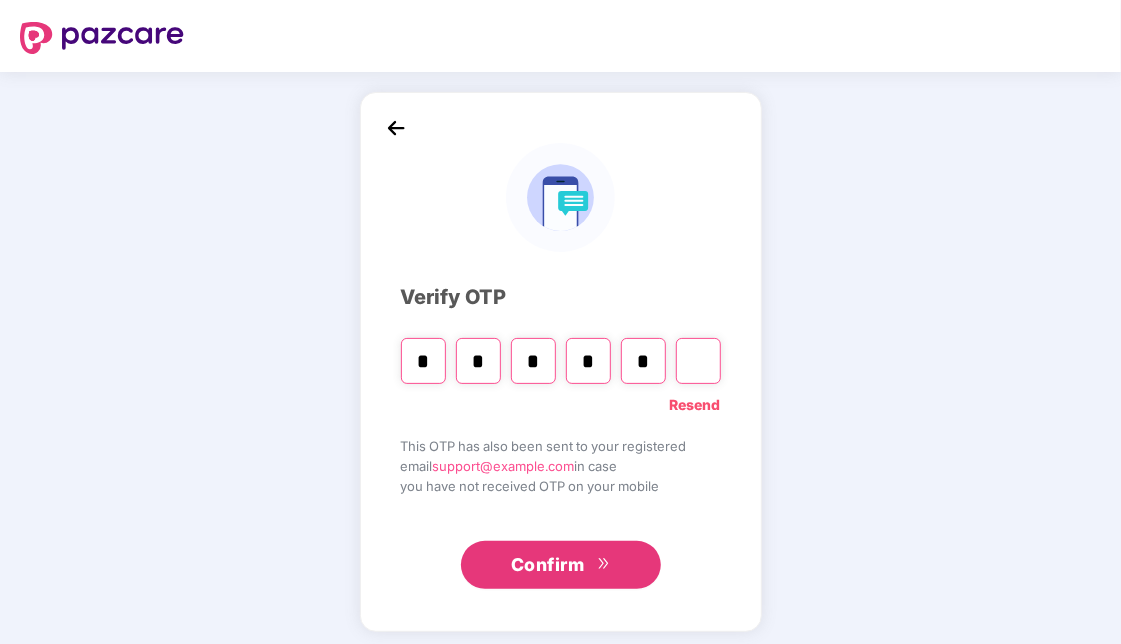 type on "*" 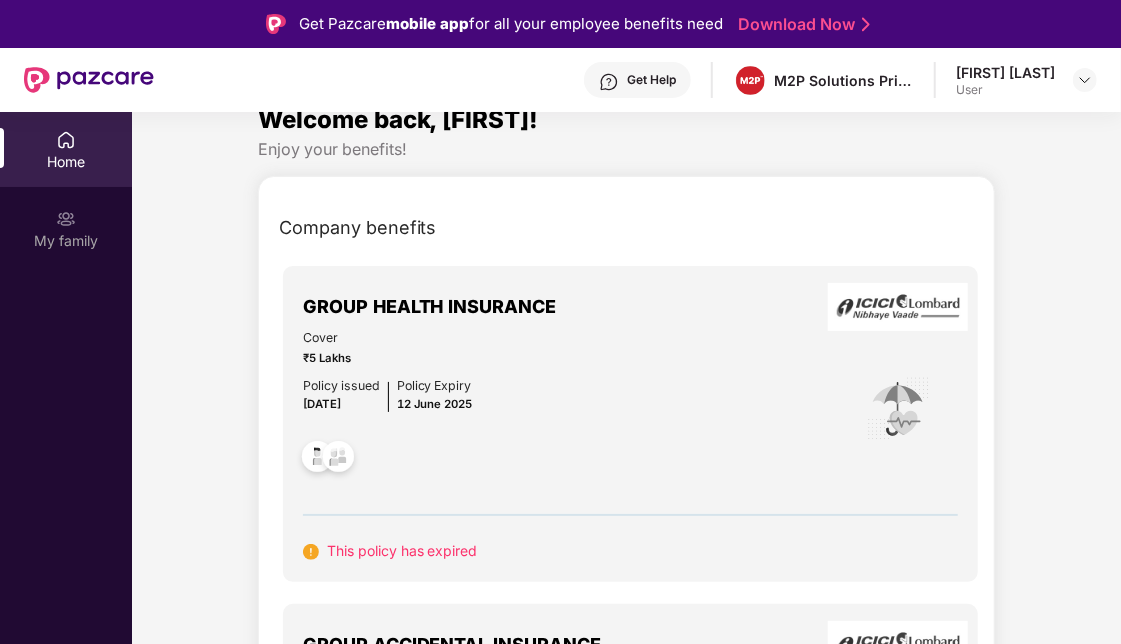 scroll, scrollTop: 0, scrollLeft: 0, axis: both 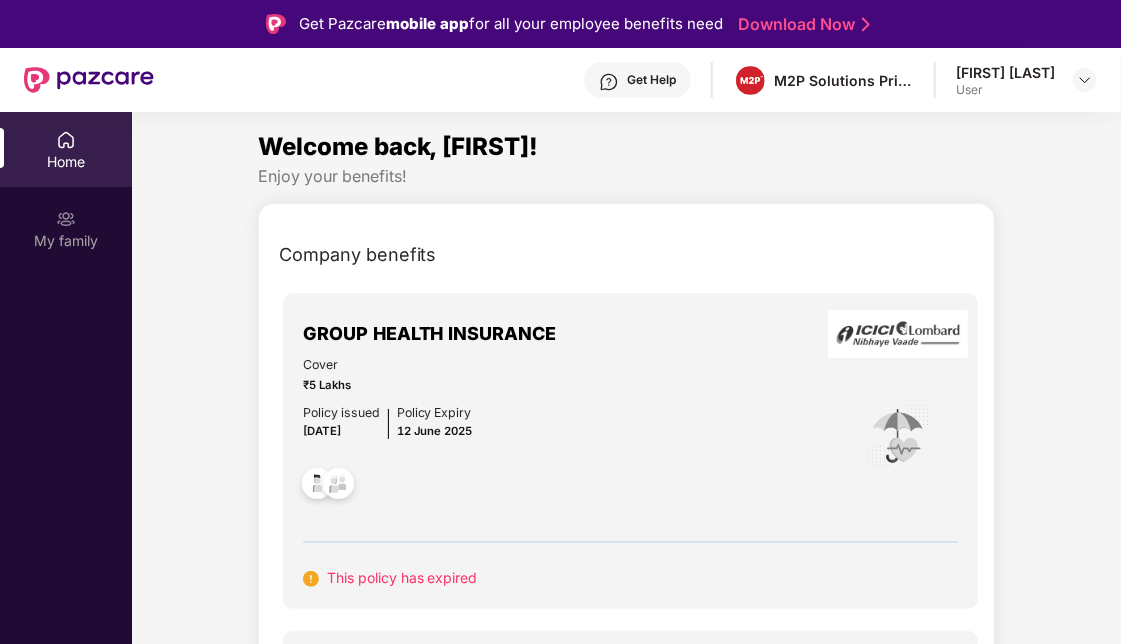click on "This policy has expired" at bounding box center [402, 577] 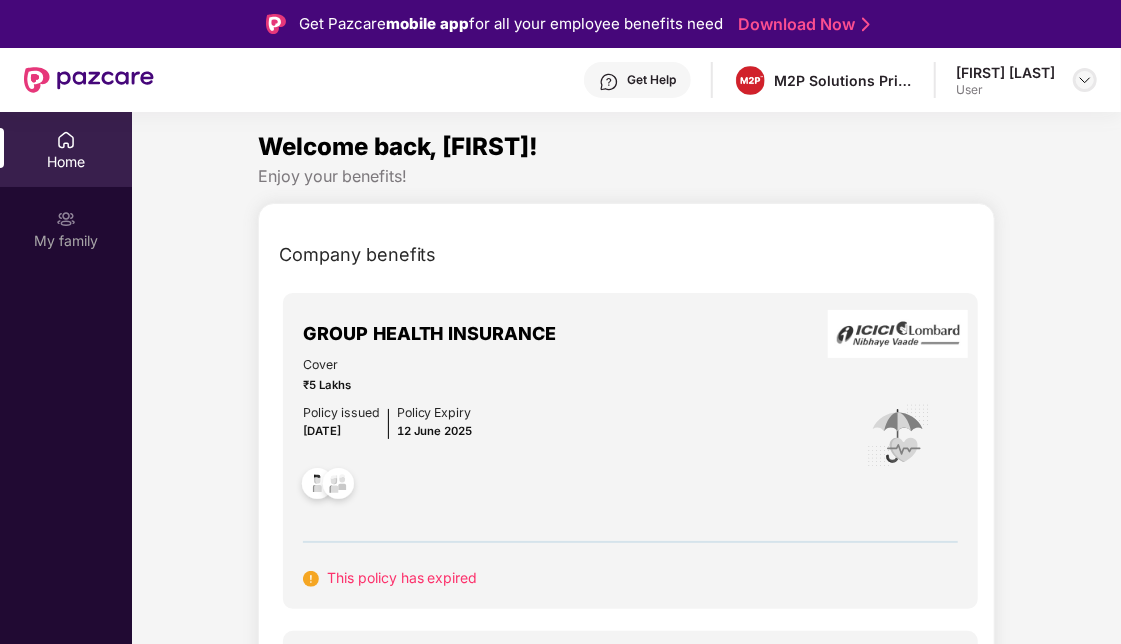 click at bounding box center (1085, 80) 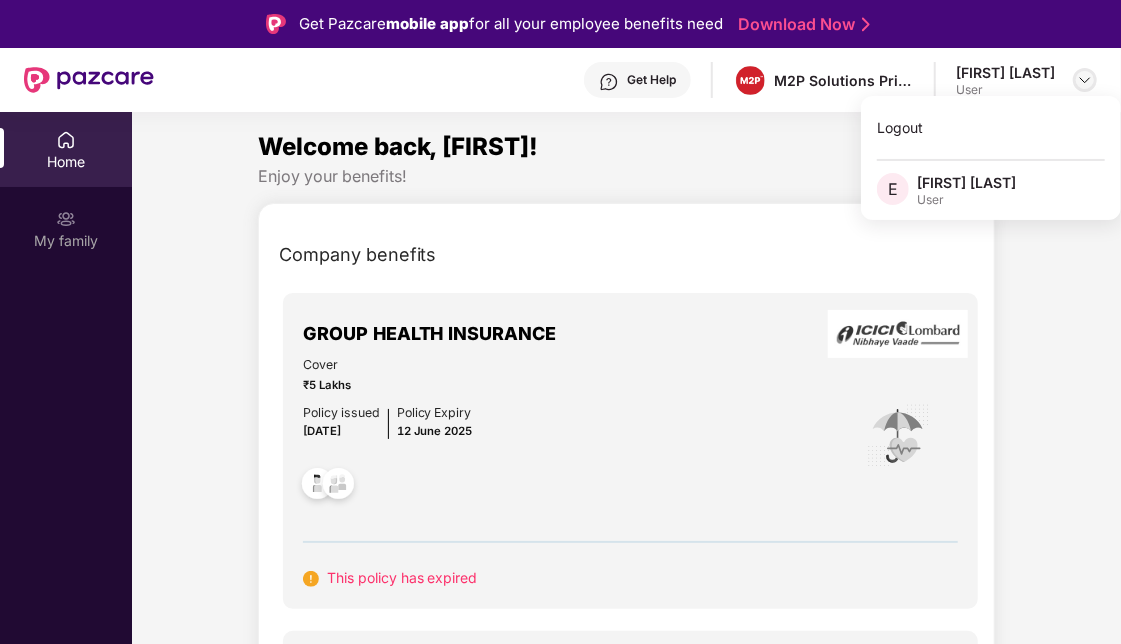 click at bounding box center (1085, 80) 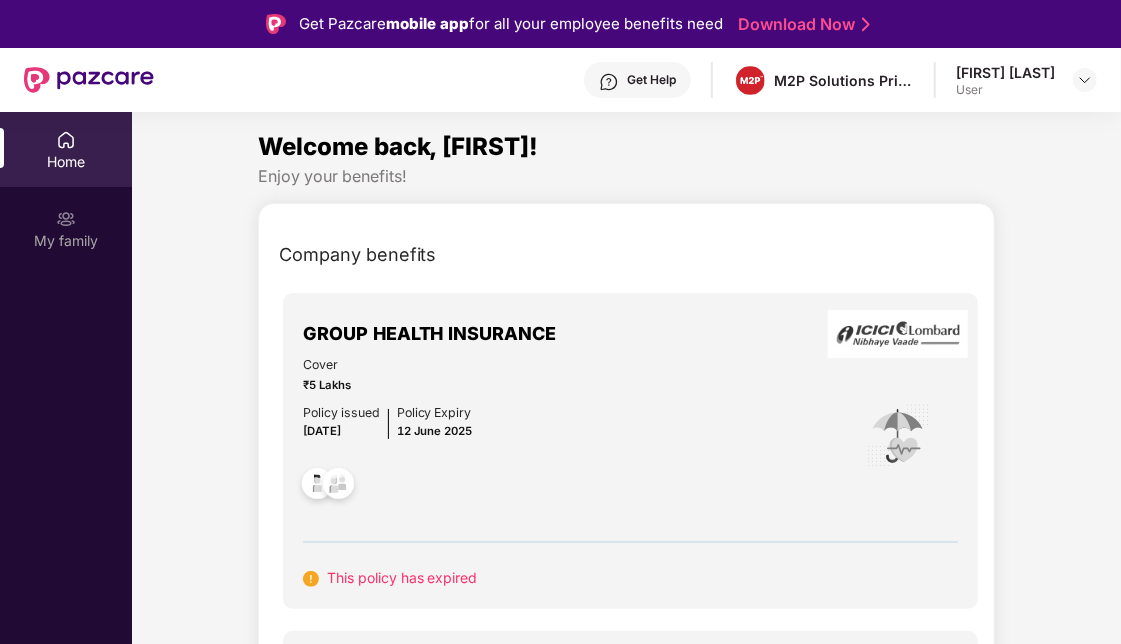 scroll, scrollTop: 112, scrollLeft: 0, axis: vertical 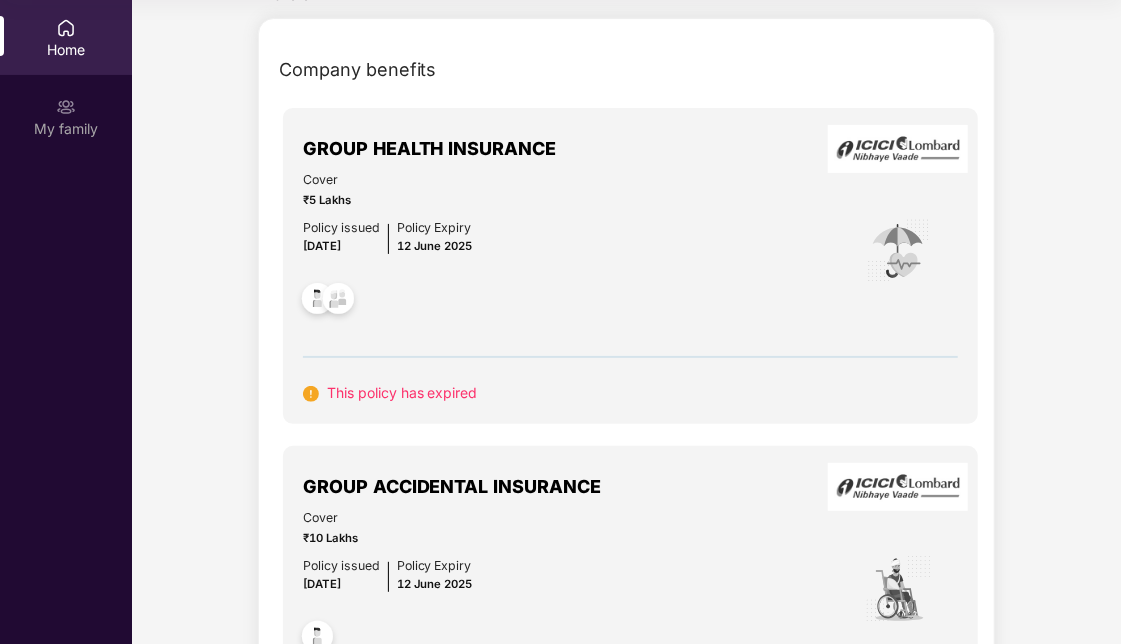 click on "This policy has expired" at bounding box center [631, 393] 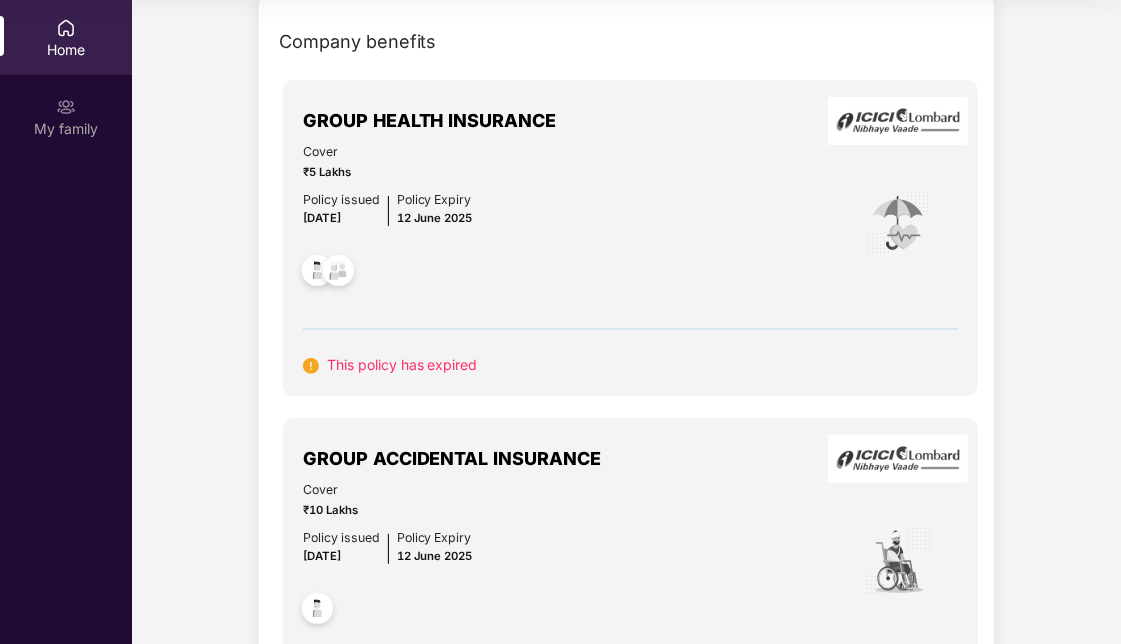 drag, startPoint x: 395, startPoint y: 220, endPoint x: 482, endPoint y: 222, distance: 87.02299 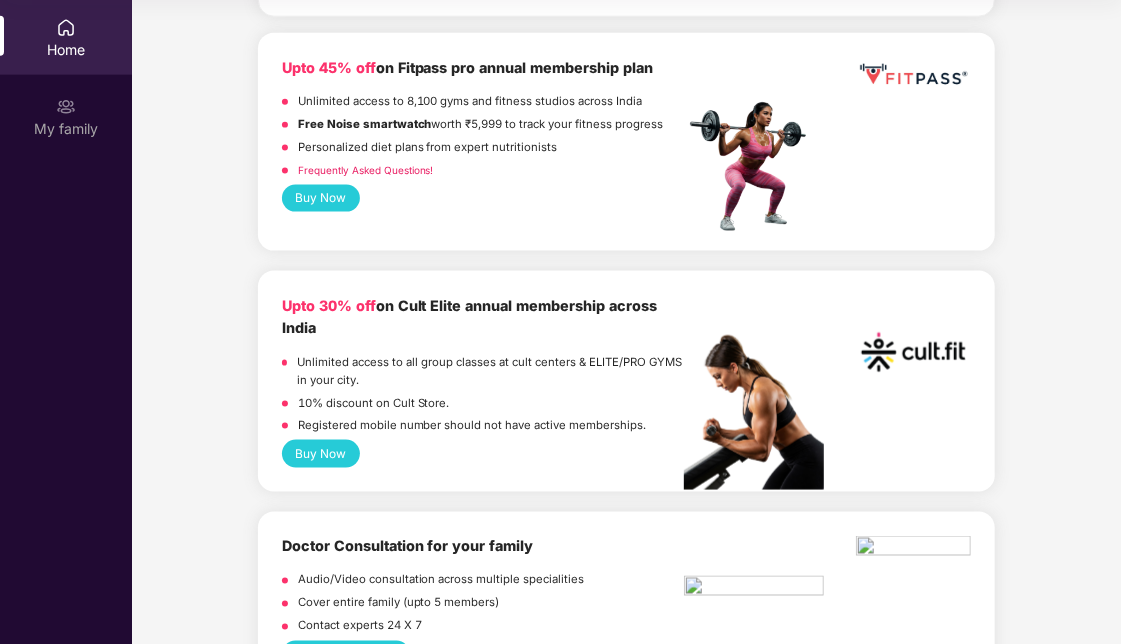 scroll, scrollTop: 1135, scrollLeft: 0, axis: vertical 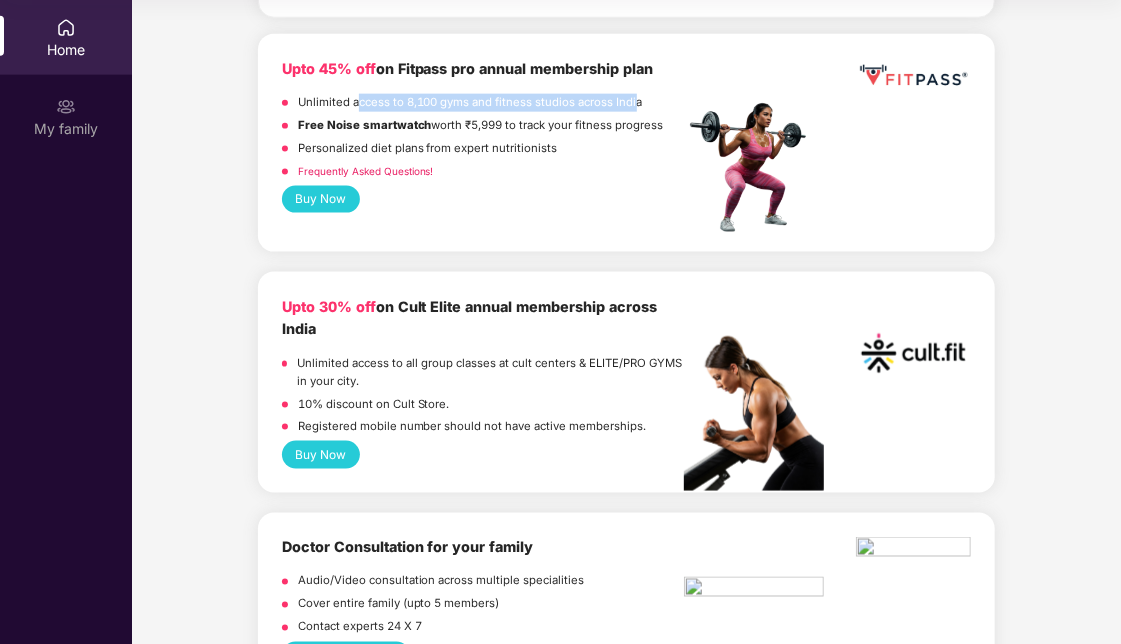 drag, startPoint x: 357, startPoint y: 100, endPoint x: 638, endPoint y: 100, distance: 281 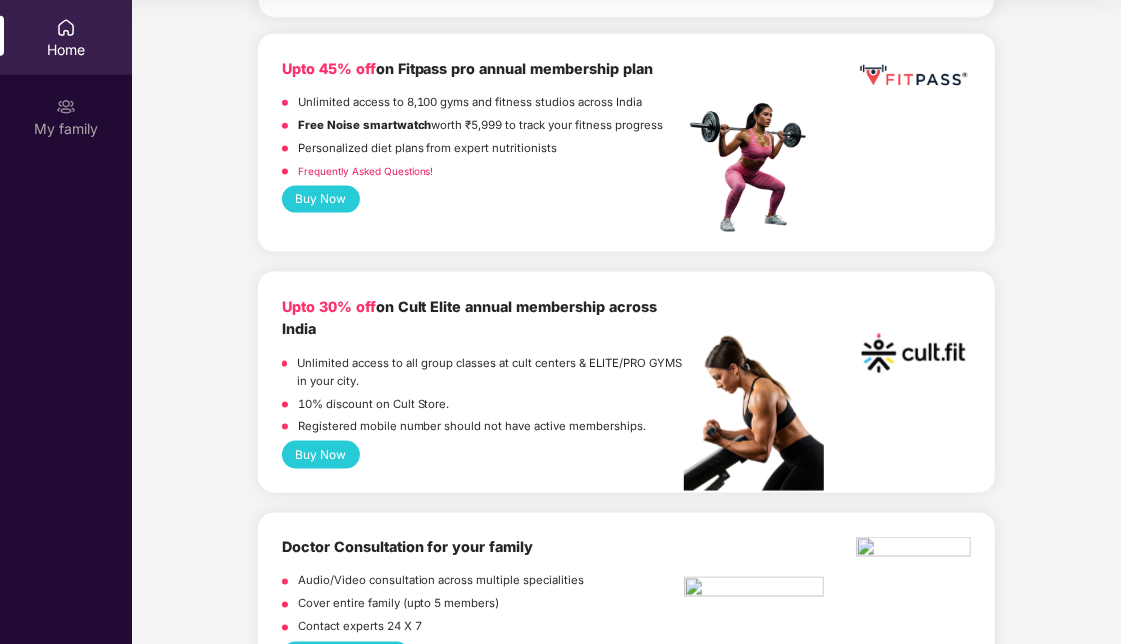 drag, startPoint x: 638, startPoint y: 100, endPoint x: 529, endPoint y: 213, distance: 157.00319 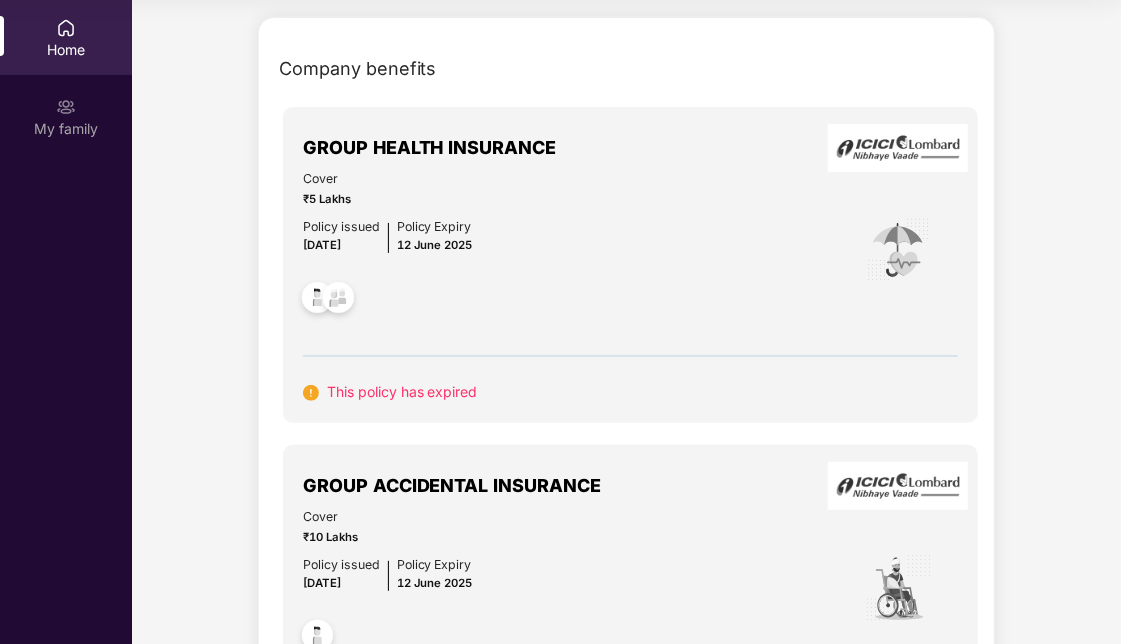 scroll, scrollTop: 0, scrollLeft: 0, axis: both 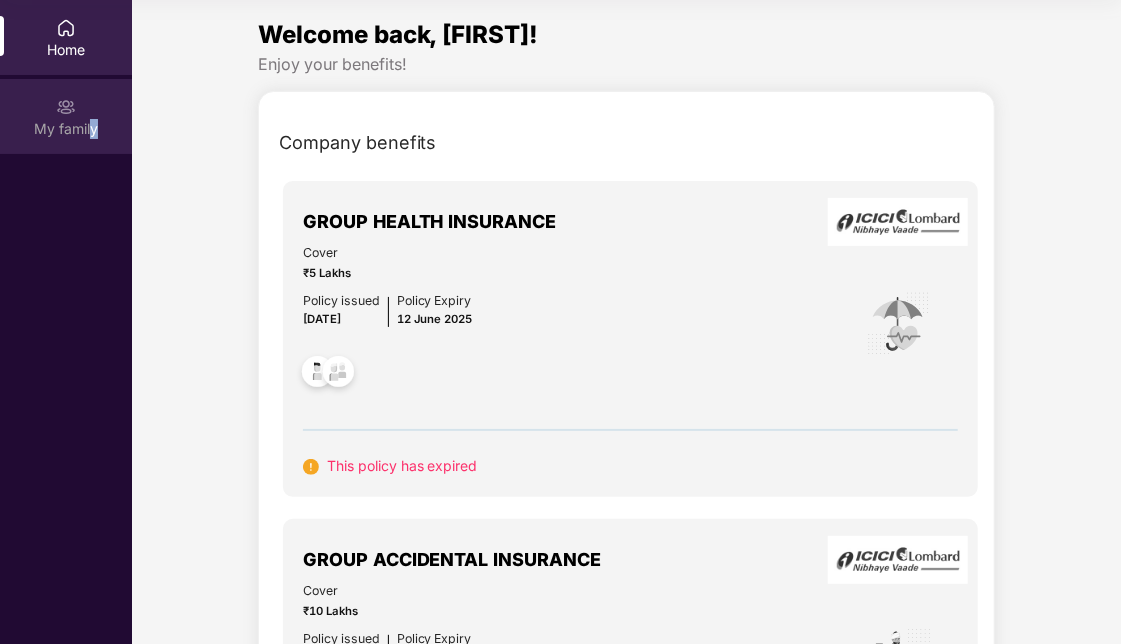 click on "My family" at bounding box center (66, 116) 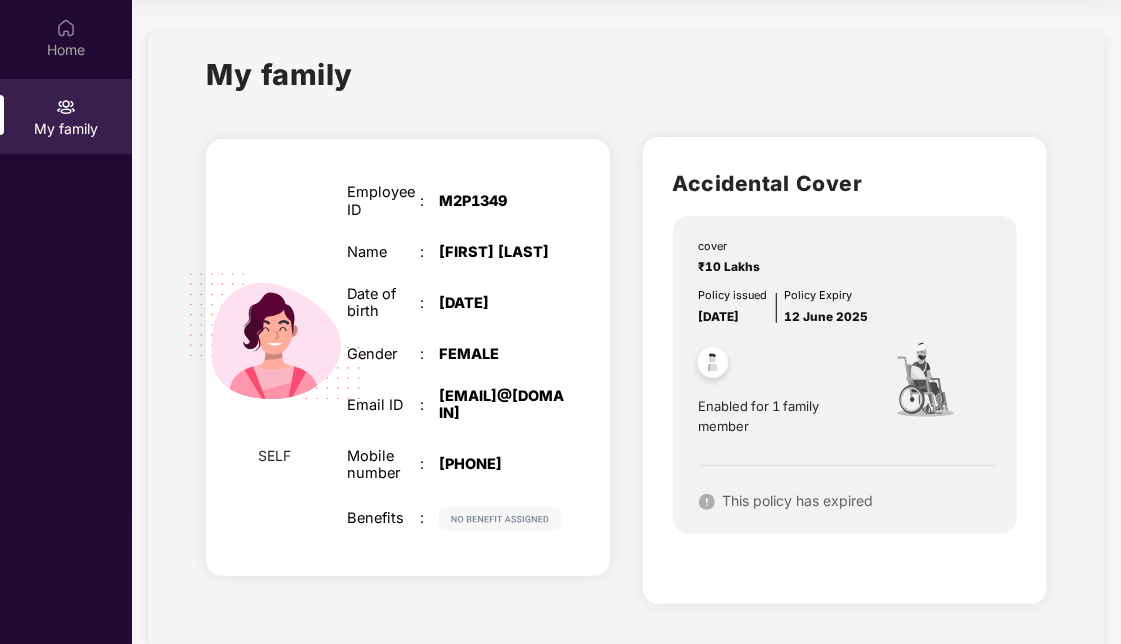 scroll, scrollTop: 36, scrollLeft: 0, axis: vertical 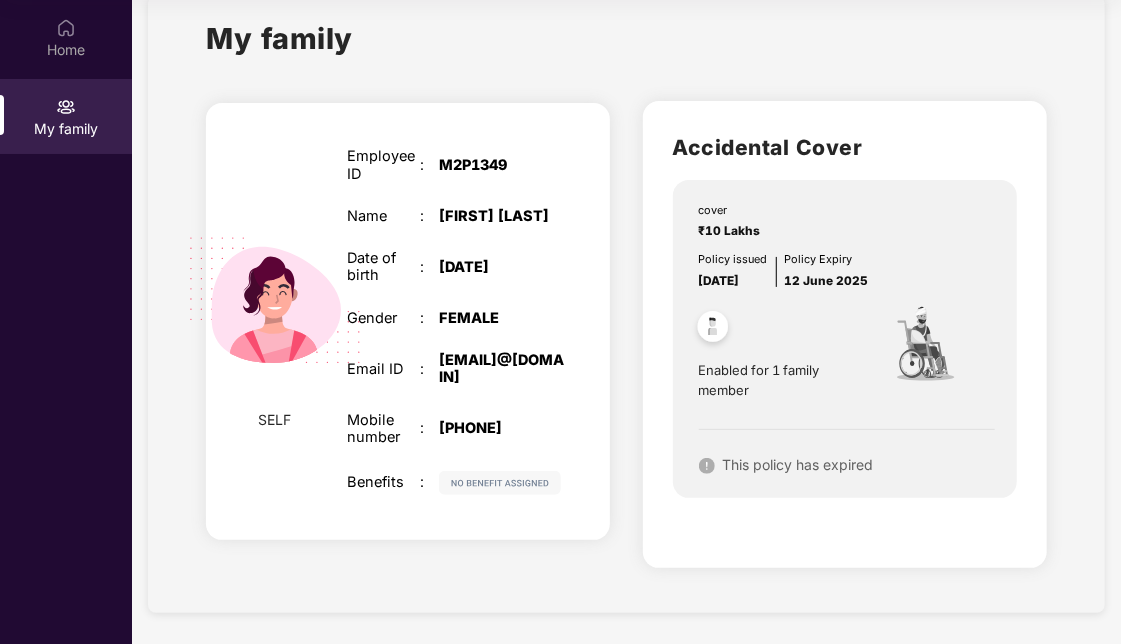 click at bounding box center (713, 329) 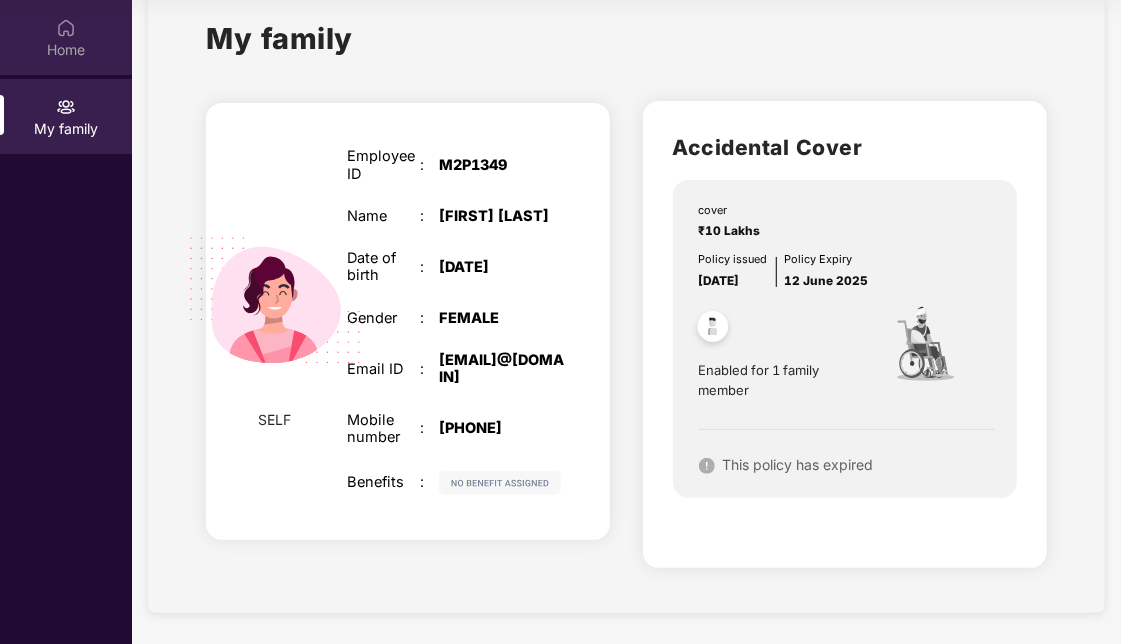 click on "Home" at bounding box center (66, 50) 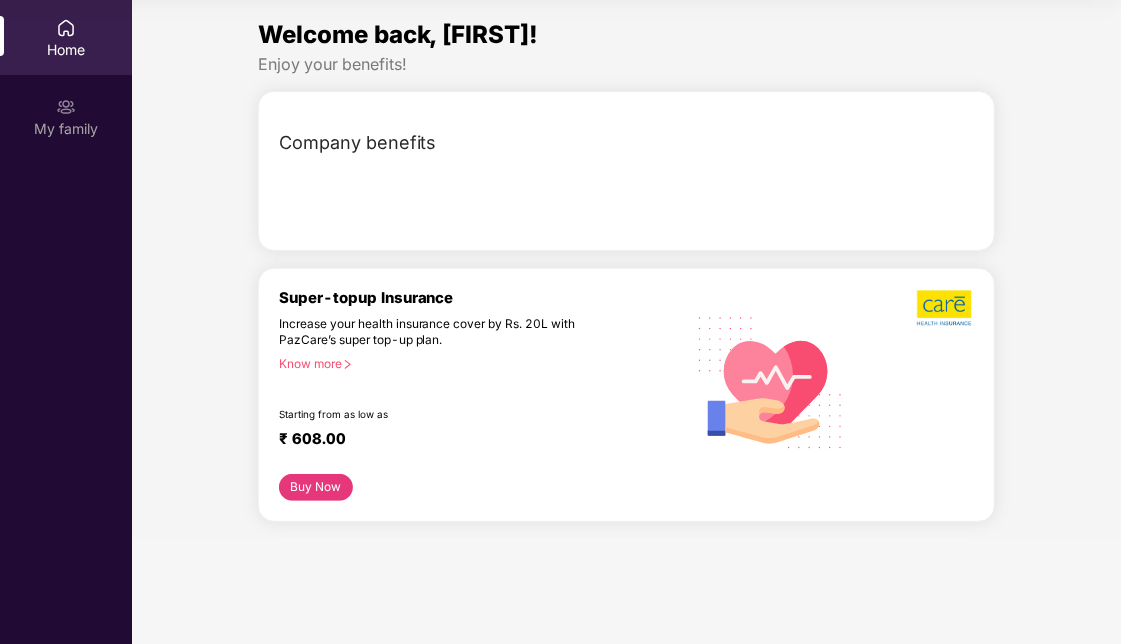 scroll, scrollTop: 0, scrollLeft: 0, axis: both 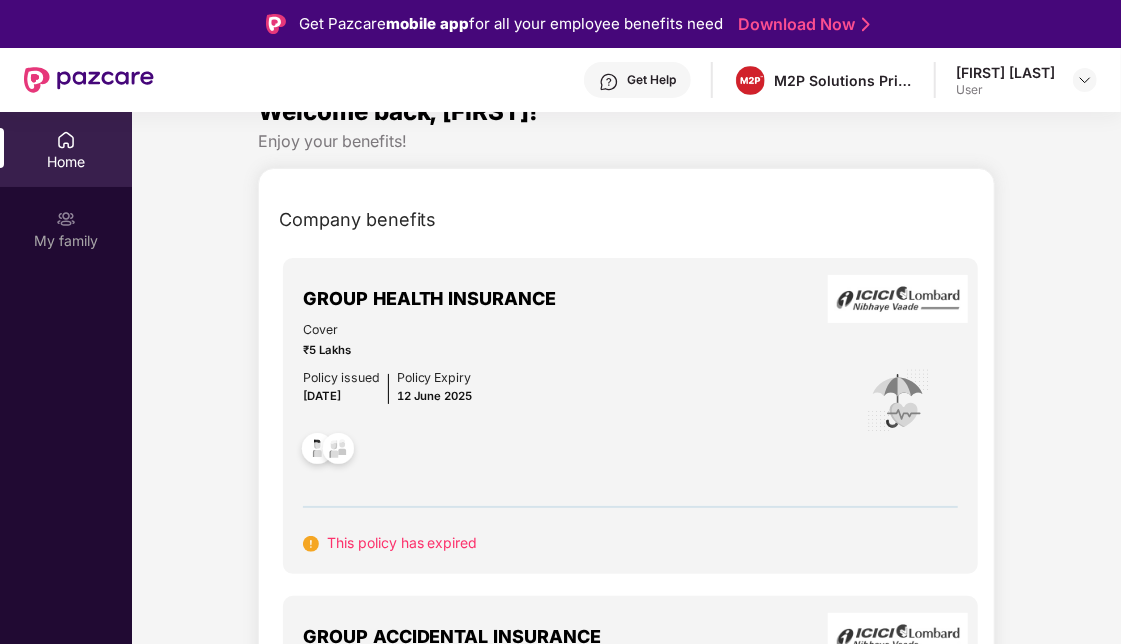 click at bounding box center (338, 451) 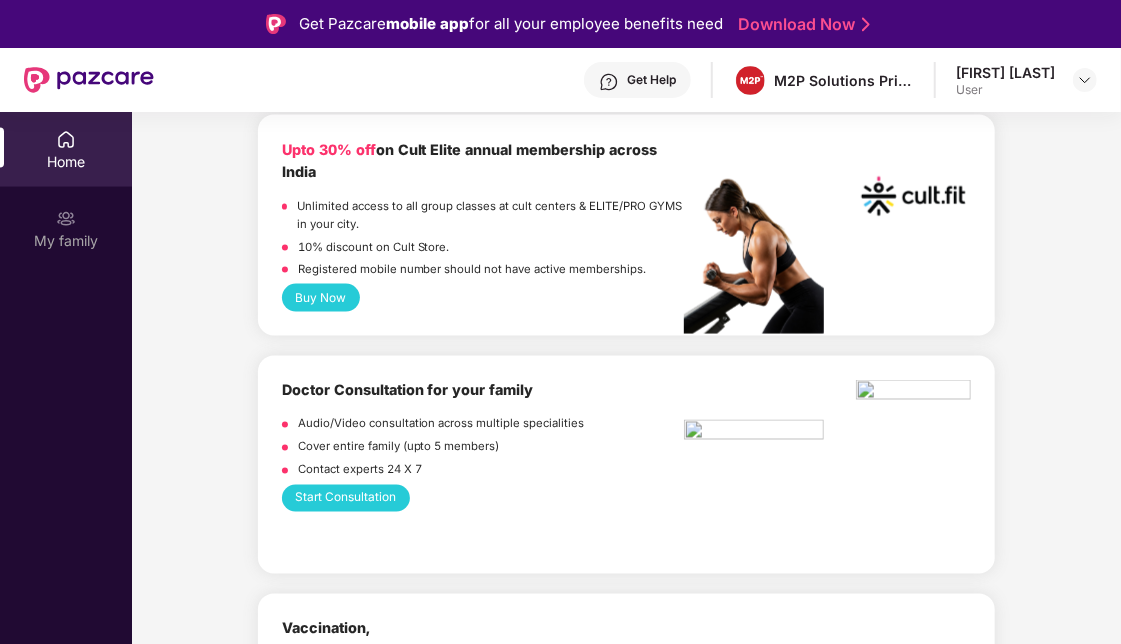 scroll, scrollTop: 1465, scrollLeft: 0, axis: vertical 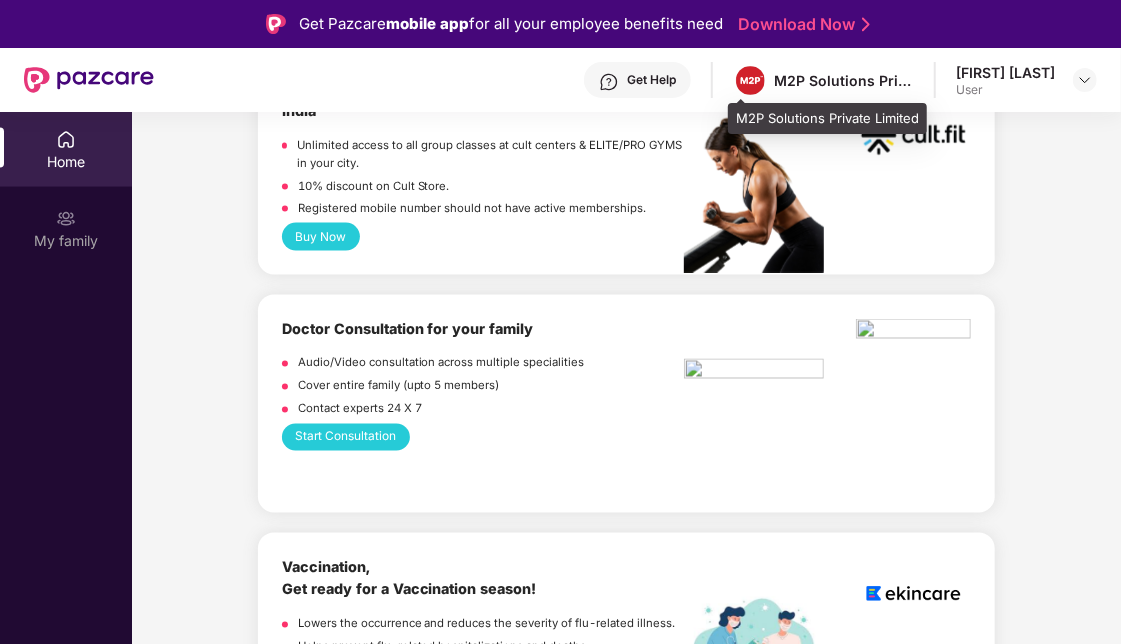 click on "M2P Solutions Private Limited" at bounding box center (844, 80) 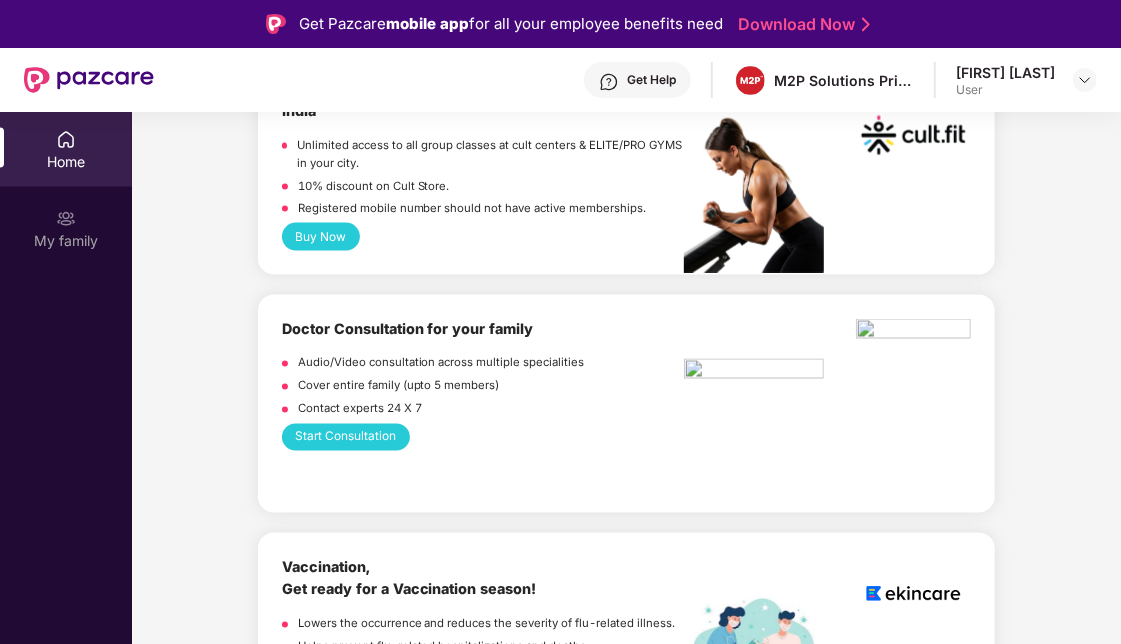 click on "Get Help M2P Solutions Private Limited [FIRST] [LAST] User" at bounding box center (625, 80) 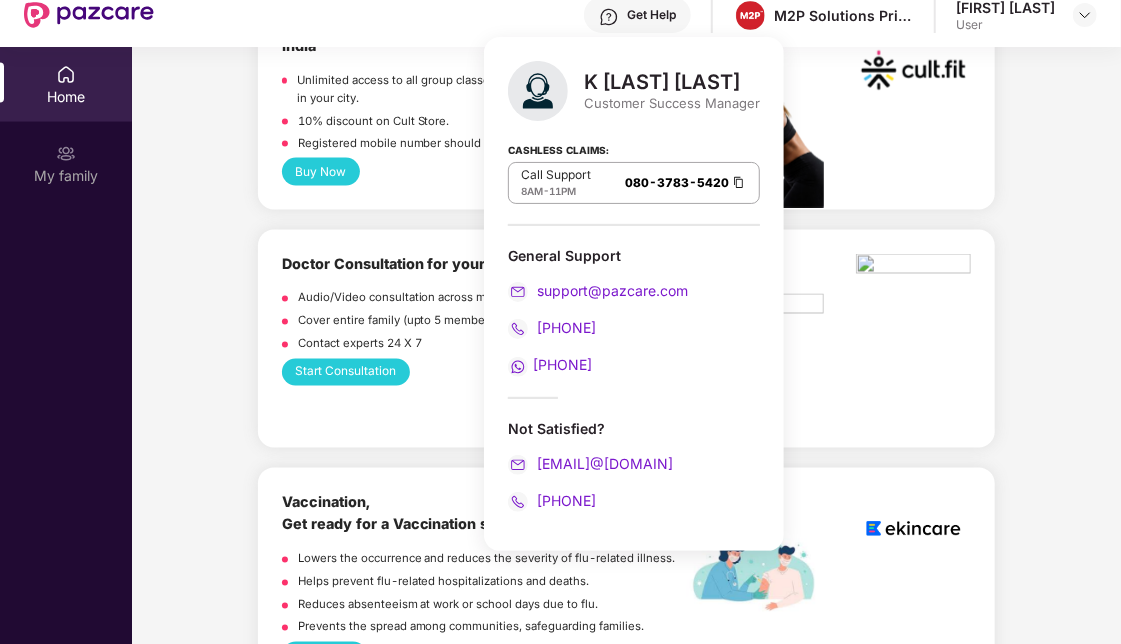 scroll, scrollTop: 66, scrollLeft: 0, axis: vertical 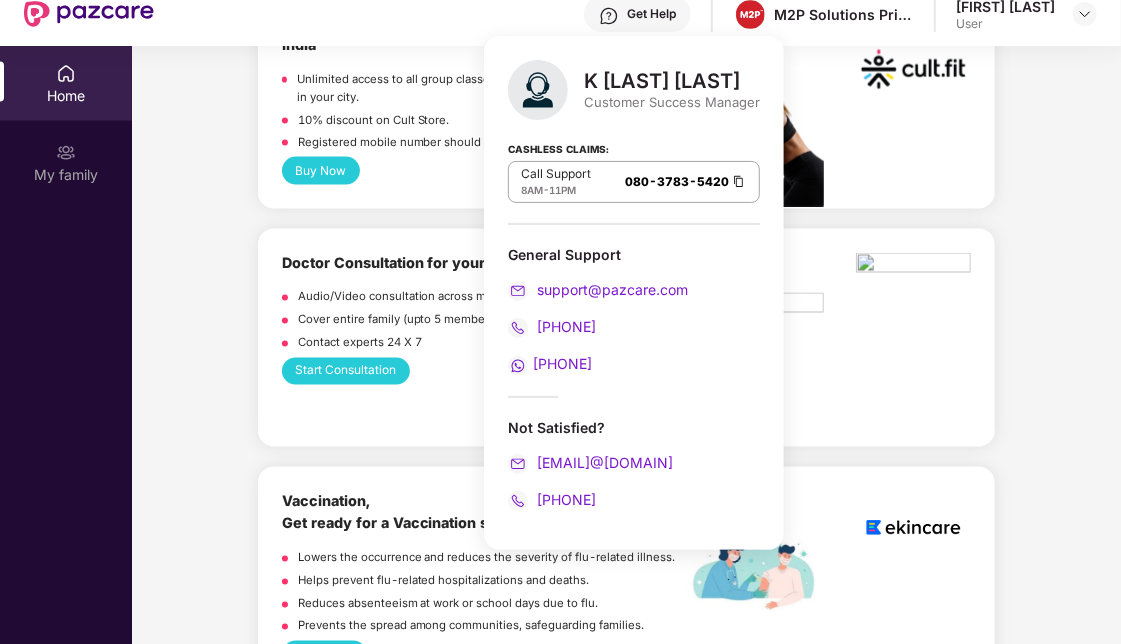 click at bounding box center (739, 181) 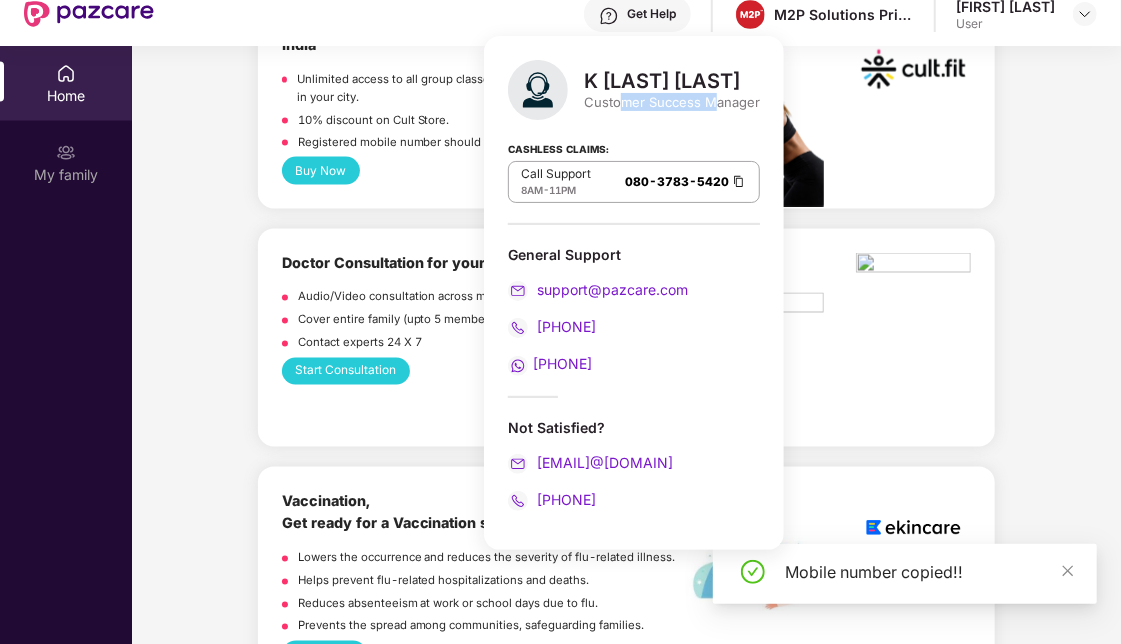drag, startPoint x: 619, startPoint y: 106, endPoint x: 717, endPoint y: 97, distance: 98.4124 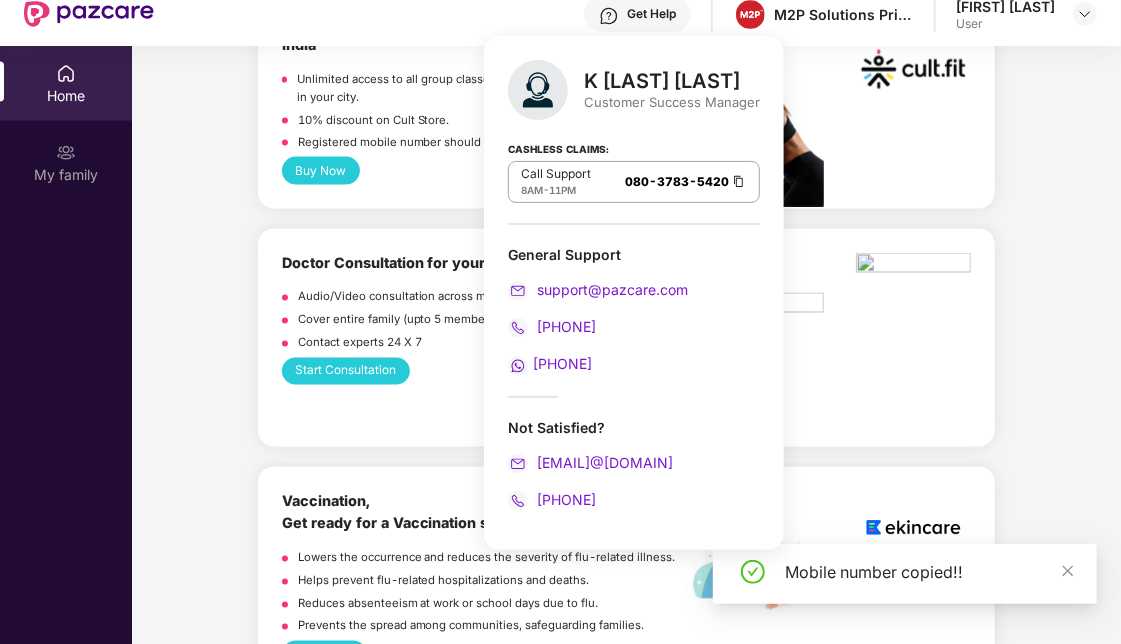 drag, startPoint x: 717, startPoint y: 97, endPoint x: 728, endPoint y: 170, distance: 73.82411 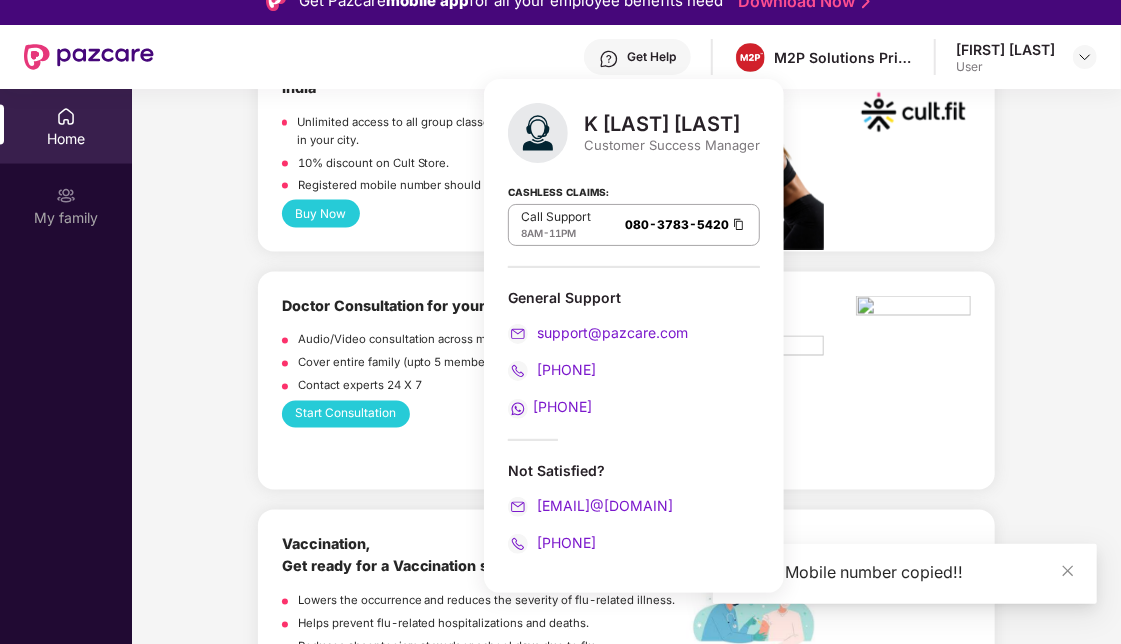 scroll, scrollTop: 0, scrollLeft: 0, axis: both 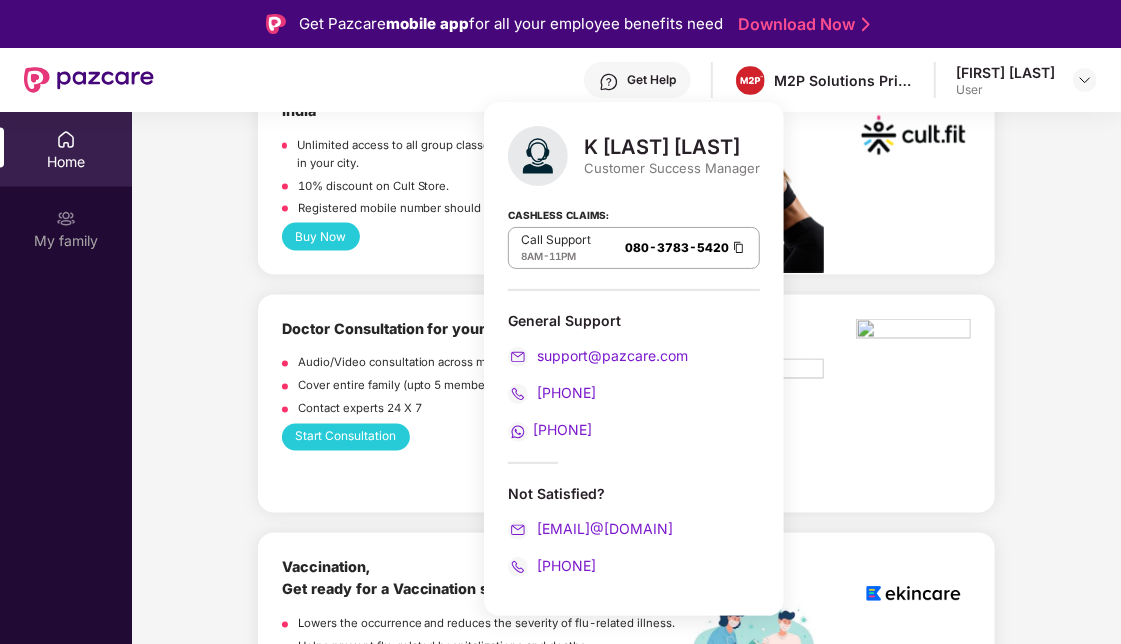 click at bounding box center (739, 247) 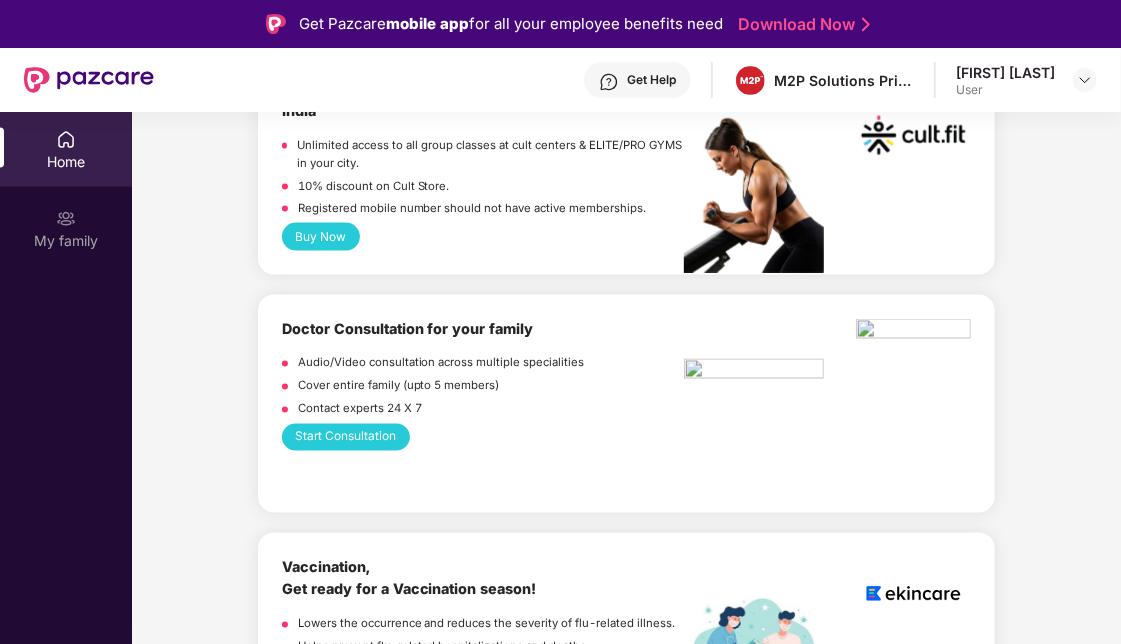 click on "Welcome back, [FIRST]! Enjoy your benefits! Super-topup Insurance Increase your health insurance cover by Rs. 20L with PazCare’s super top-up plan. Know more  Starting from as low as ₹ 608.00 Buy Now Upto 45% off  on Fitpass pro annual membership plan Unlimited access to 8,100 gyms and fitness studios across [COUNTRY] Free Noise smartwatch  worth ₹5,999 to track your fitness progress Personalized diet plans from expert nutritionists             Frequently Asked Questions!        Buy Now Upto 30% off  on Cult Elite annual membership across [COUNTRY] Unlimited access to all group classes at cult centers & ELITE/PRO GYMS in your city. 10% discount on Cult Store.  Registered mobile number should not have active memberships. Buy Now Doctor Consultation for your family Audio/Video consultation across multiple specialities Cover entire family (upto 5 members) Contact experts 24 X 7 Start Consultation Vaccination,  Get ready for a Vaccination season! Lowers the occurrence and reduces the severity of flu-related illness." at bounding box center [626, 1604] 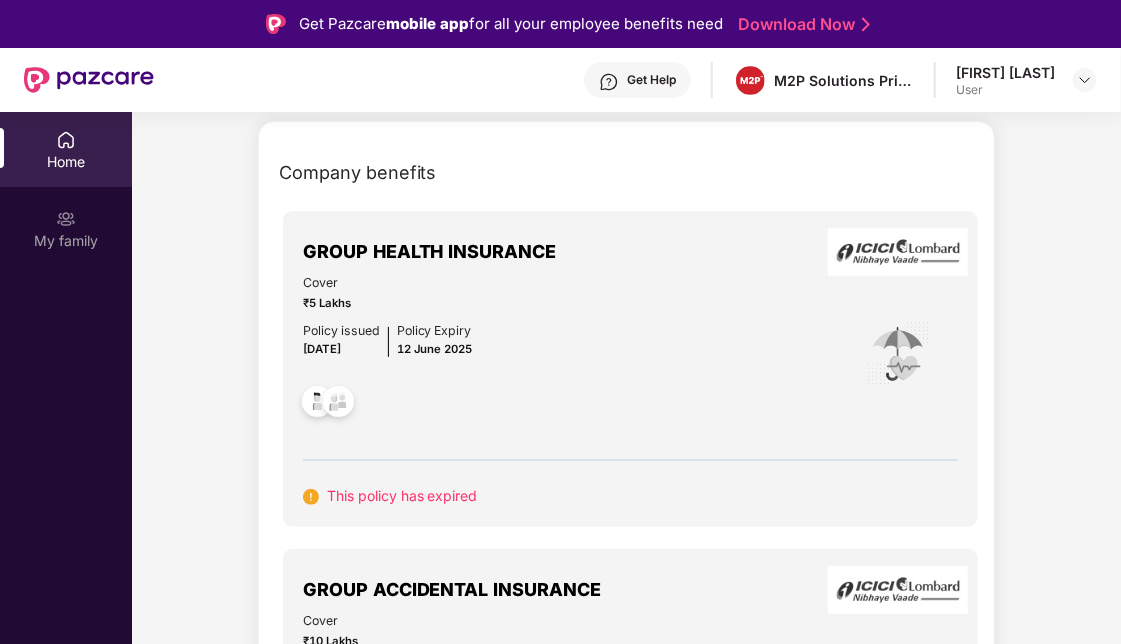 scroll, scrollTop: 94, scrollLeft: 0, axis: vertical 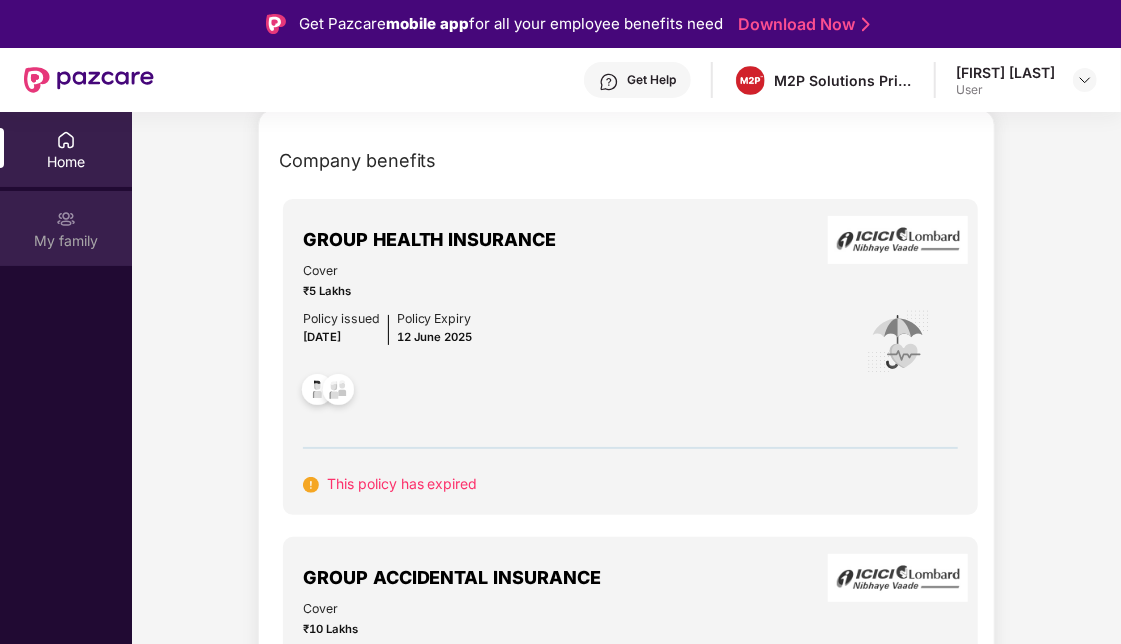 click at bounding box center [66, 219] 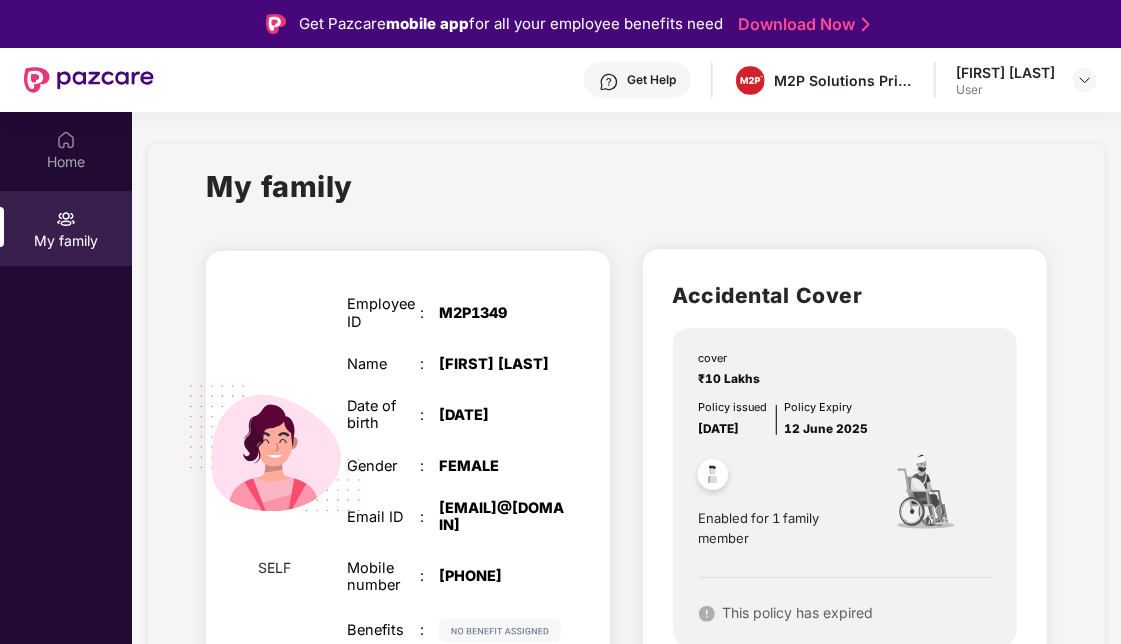 scroll, scrollTop: 36, scrollLeft: 0, axis: vertical 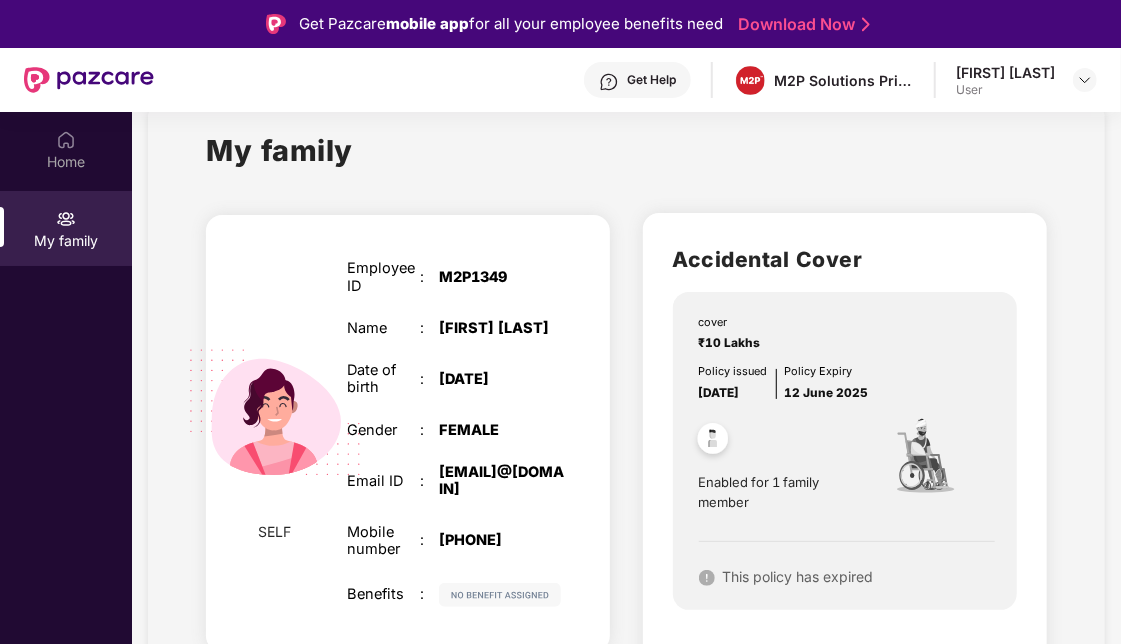 click at bounding box center (500, 595) 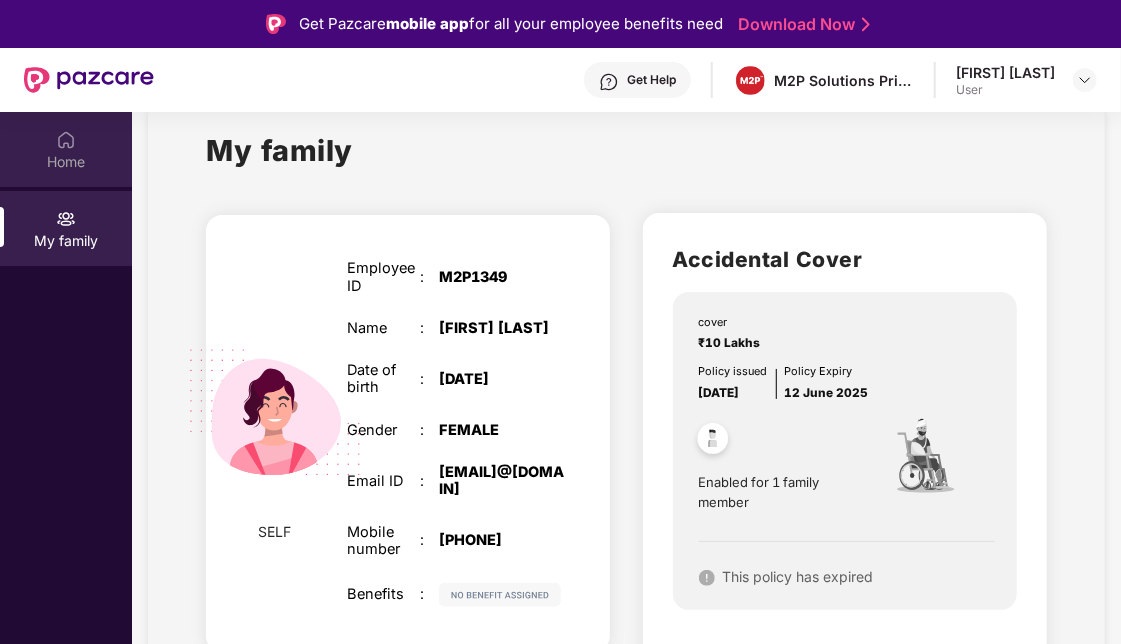 click on "Home" at bounding box center (66, 162) 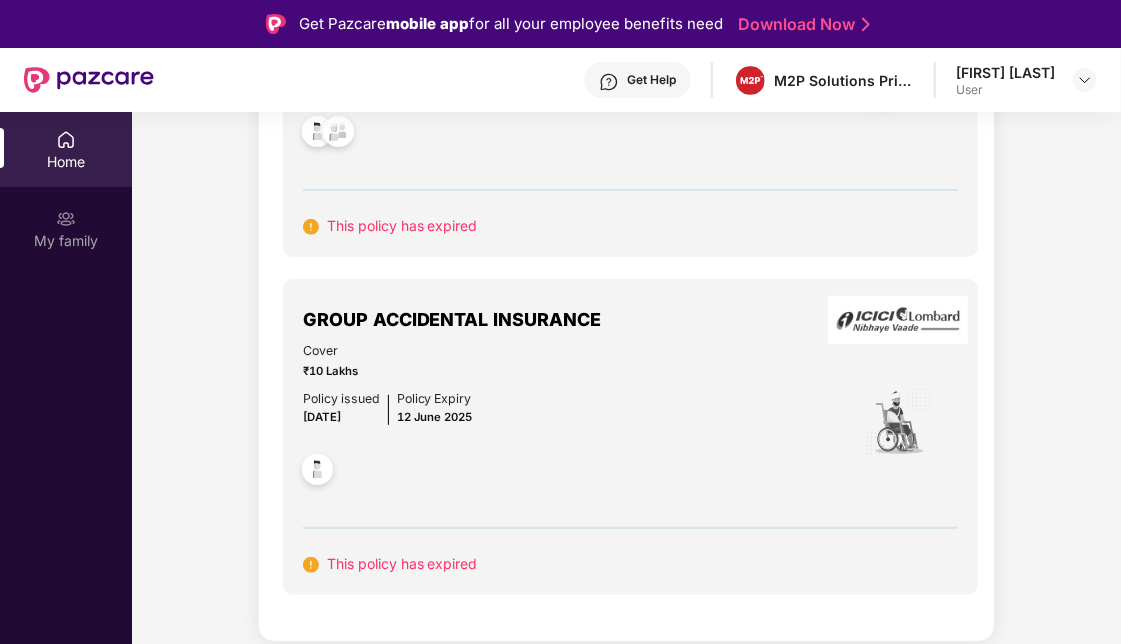 scroll, scrollTop: 362, scrollLeft: 0, axis: vertical 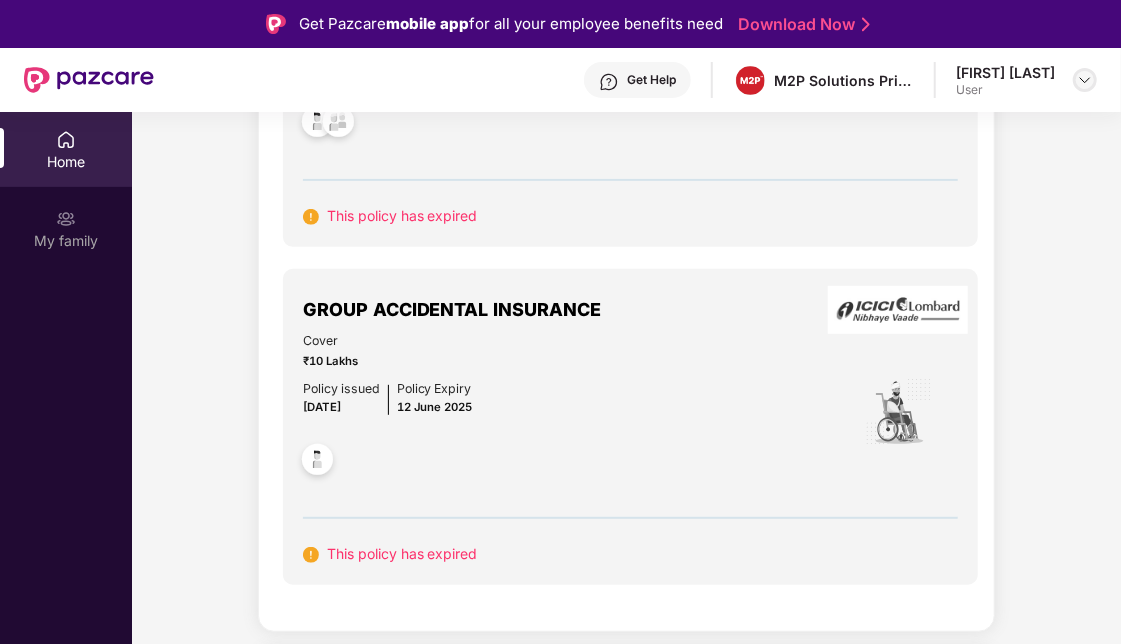 click at bounding box center [1085, 80] 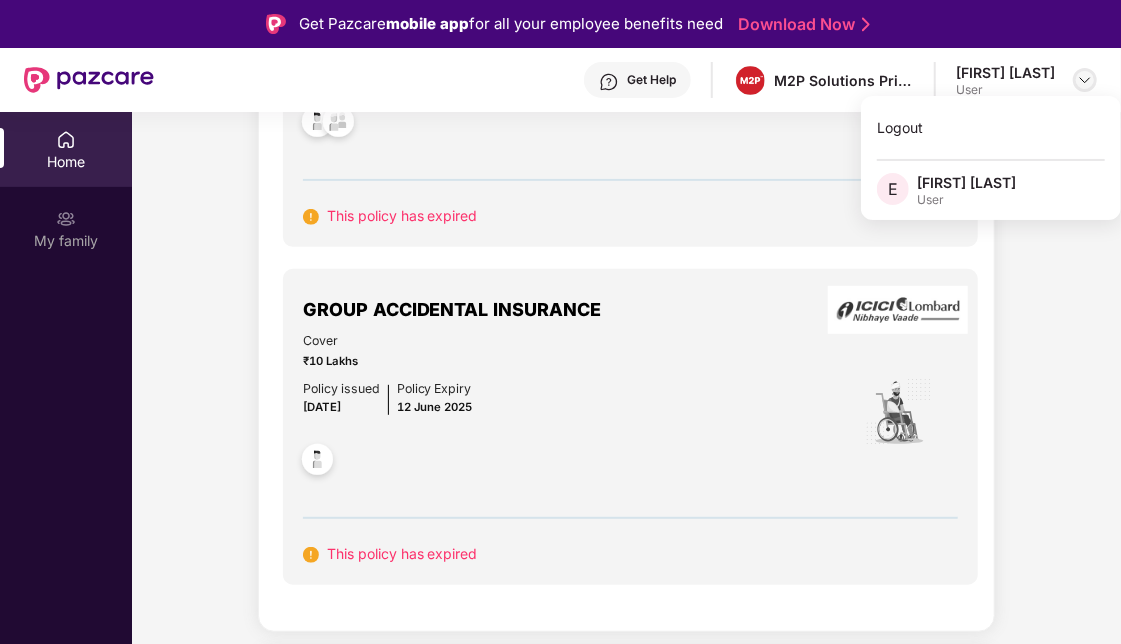 click at bounding box center [1085, 80] 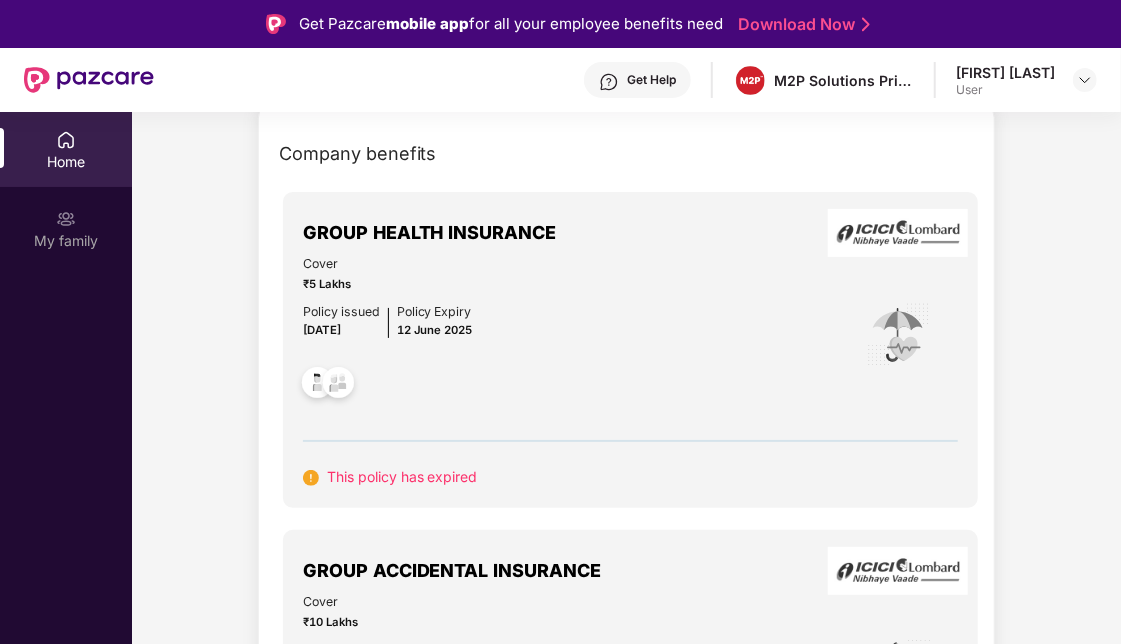 scroll, scrollTop: 102, scrollLeft: 0, axis: vertical 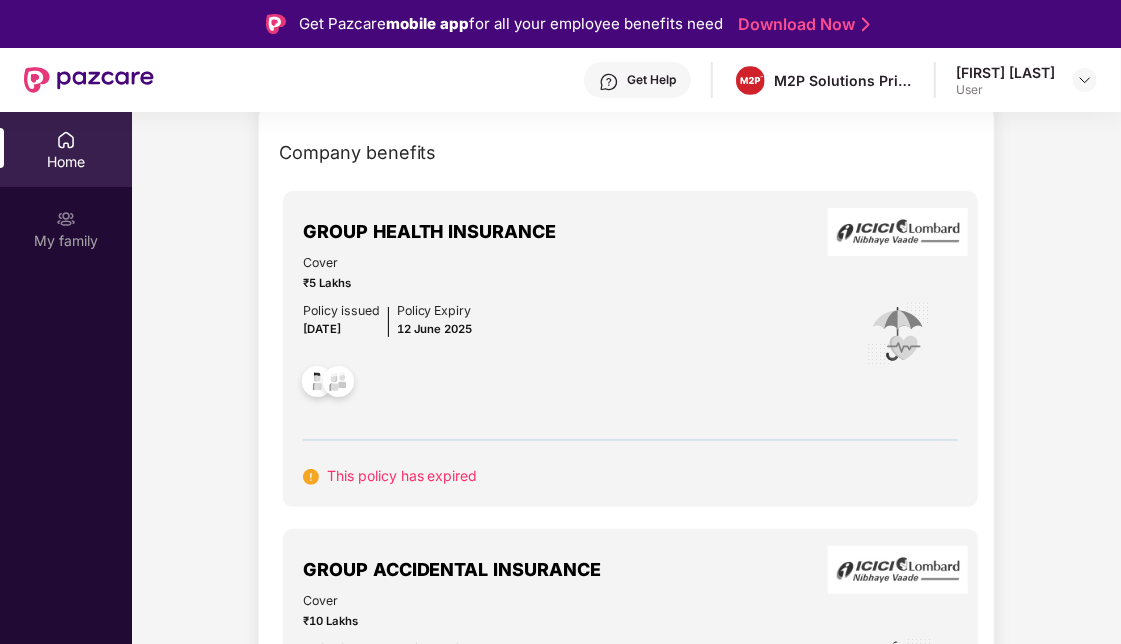 click at bounding box center [338, 384] 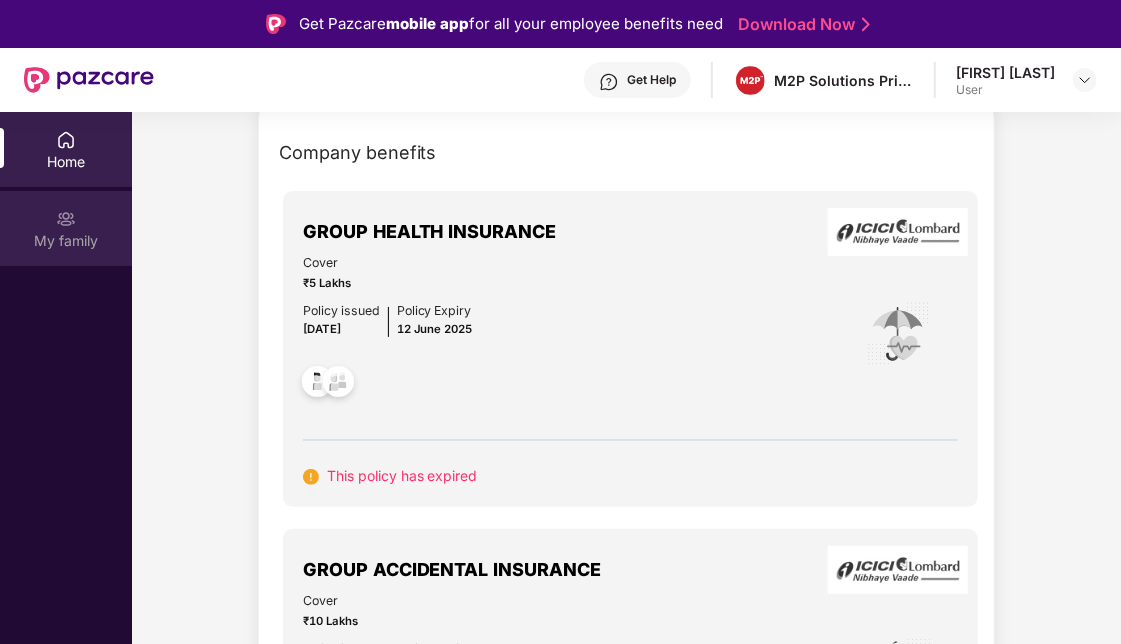 click on "My family" at bounding box center (66, 228) 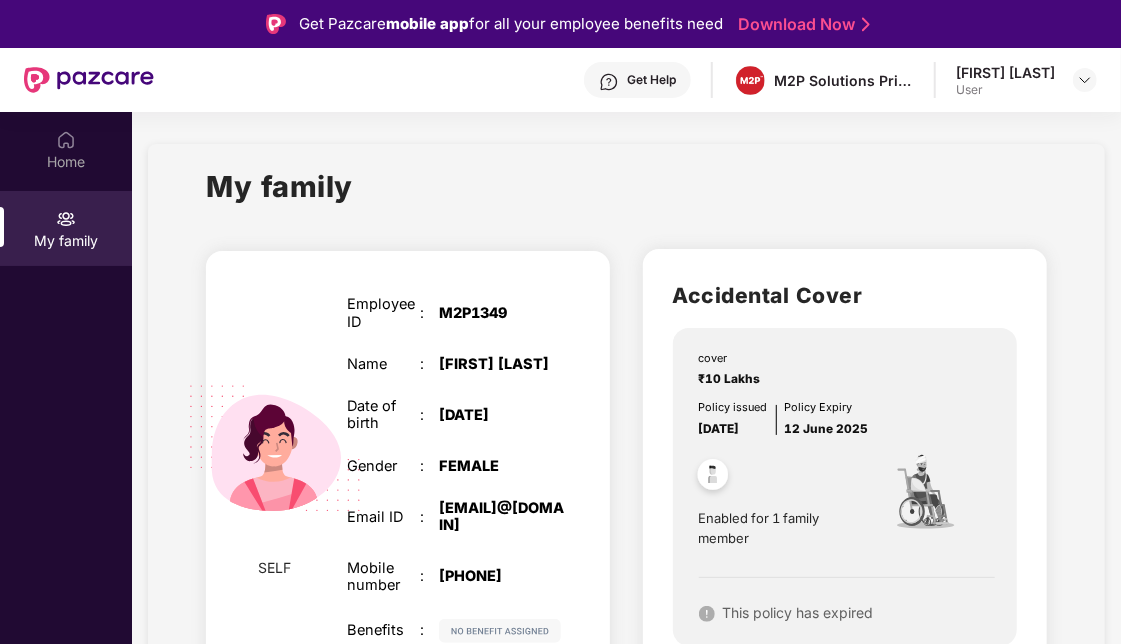 scroll, scrollTop: 36, scrollLeft: 0, axis: vertical 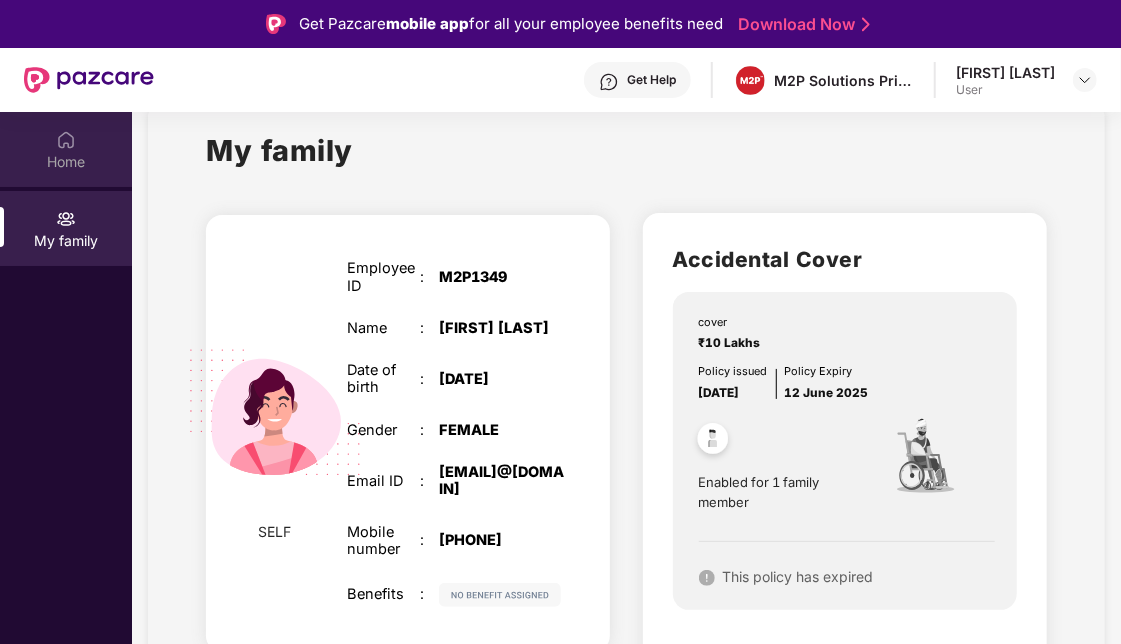 click at bounding box center [66, 140] 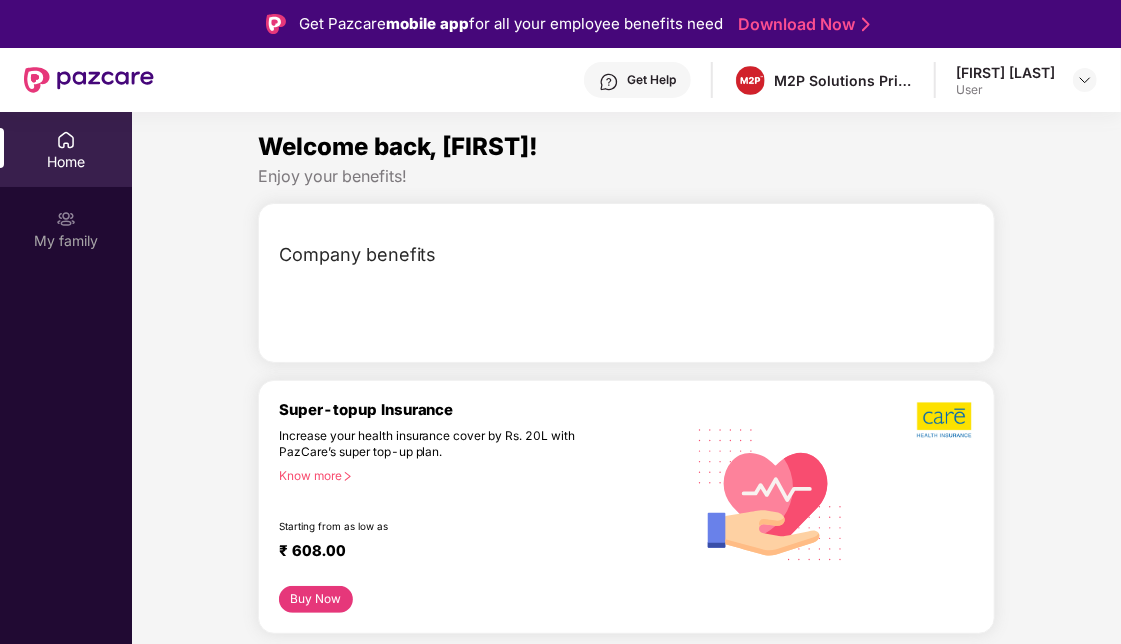 scroll, scrollTop: 0, scrollLeft: 0, axis: both 